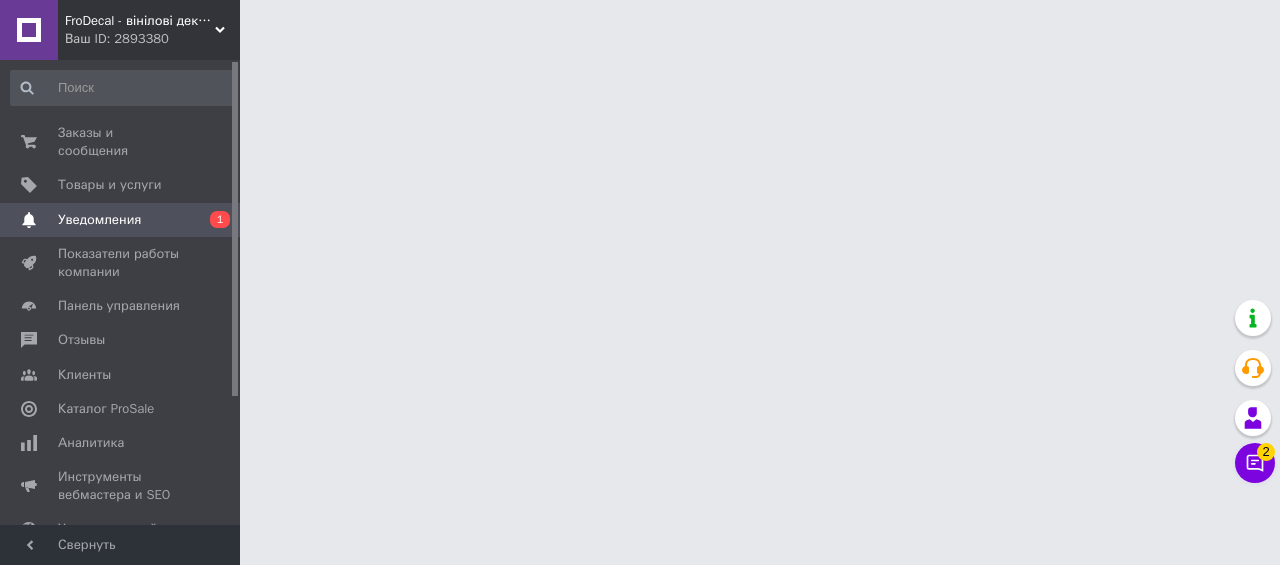 scroll, scrollTop: 0, scrollLeft: 0, axis: both 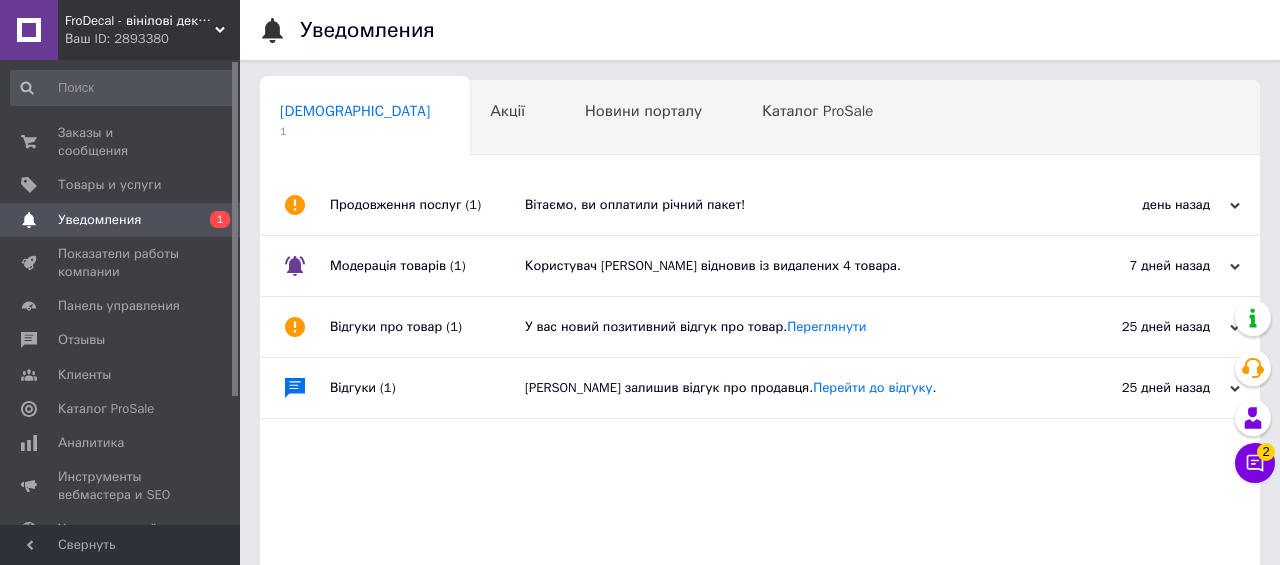 click on "Вітаємо, ви оплатили річний пакет!" at bounding box center (782, 205) 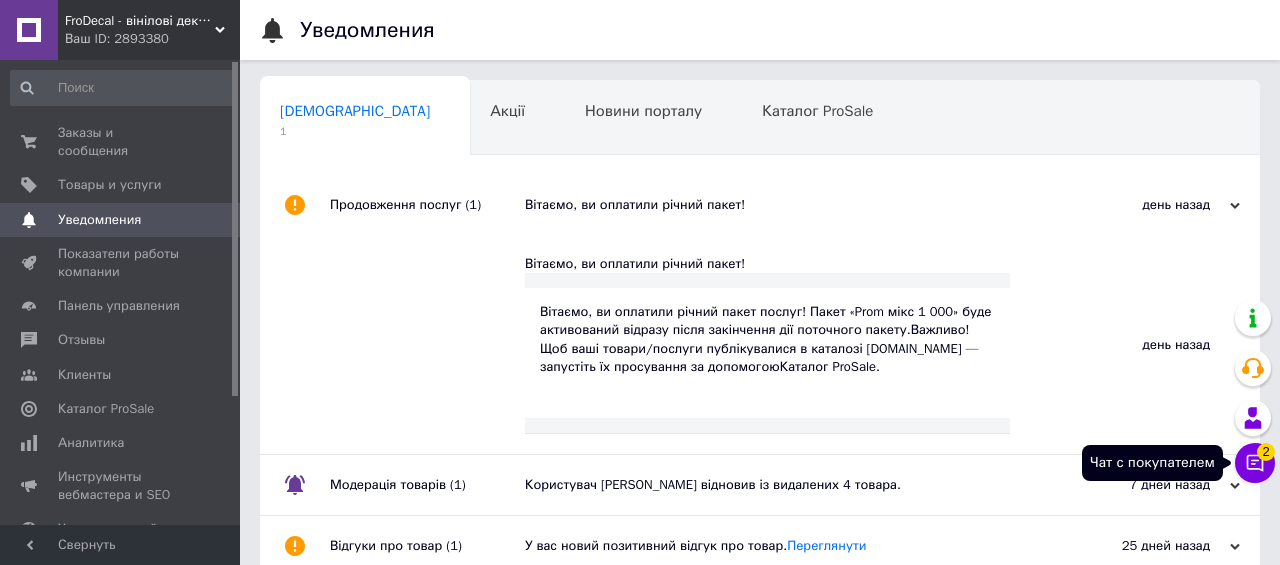 click 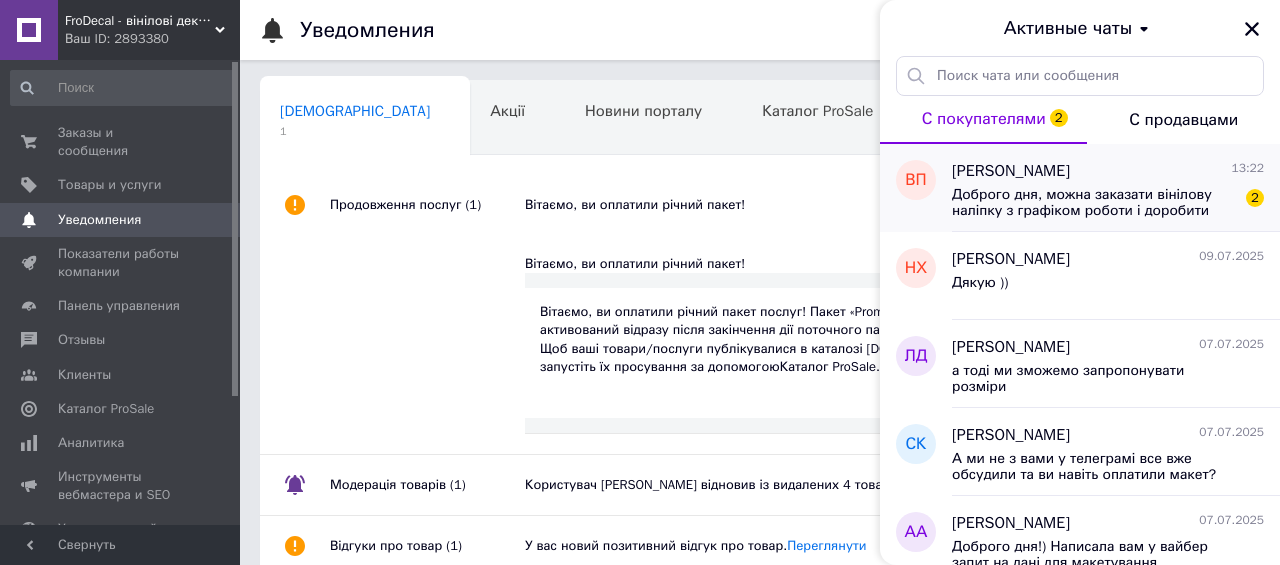 click on "Доброго дня, можна заказати вінілову наліпку з графіком роботи і доробити назву" at bounding box center (1094, 203) 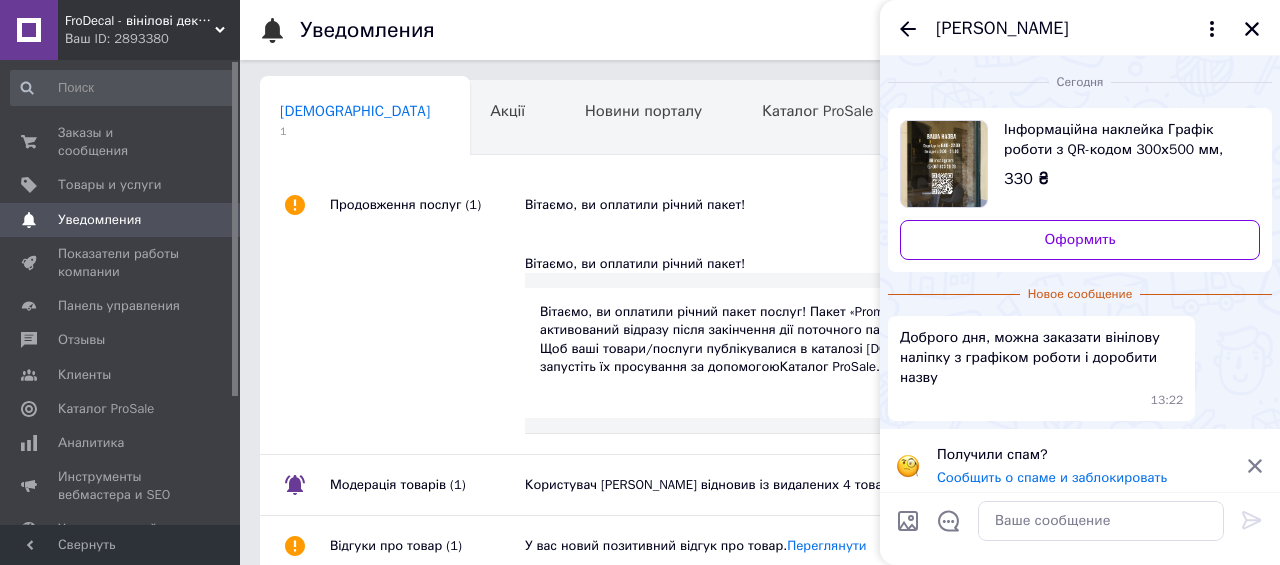 scroll, scrollTop: 9, scrollLeft: 0, axis: vertical 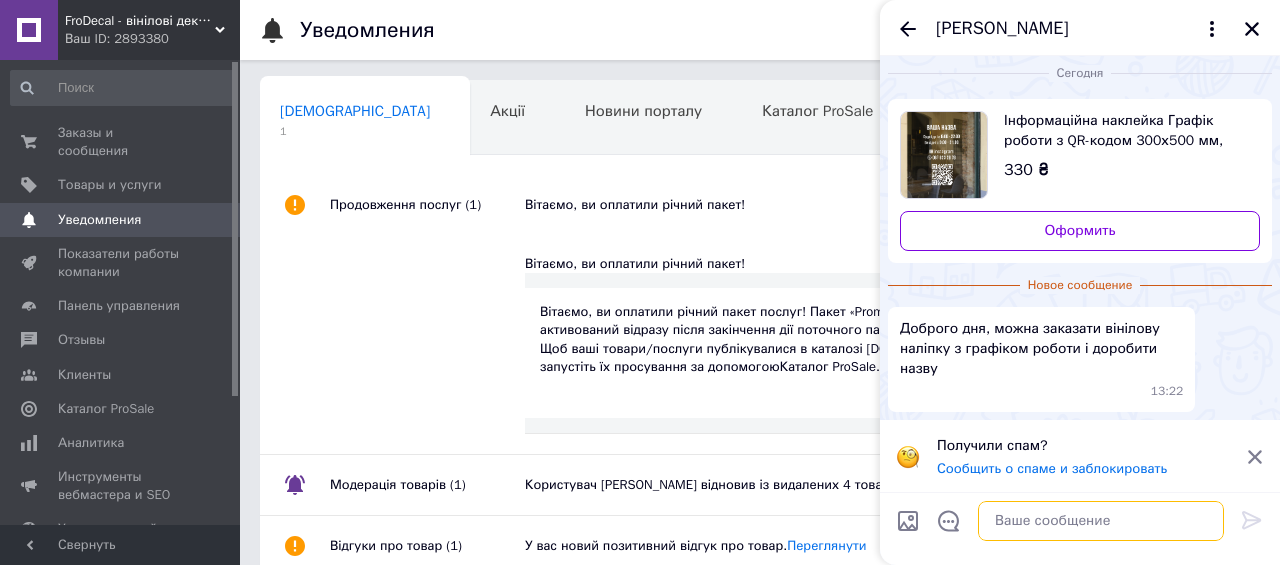 click at bounding box center [1101, 521] 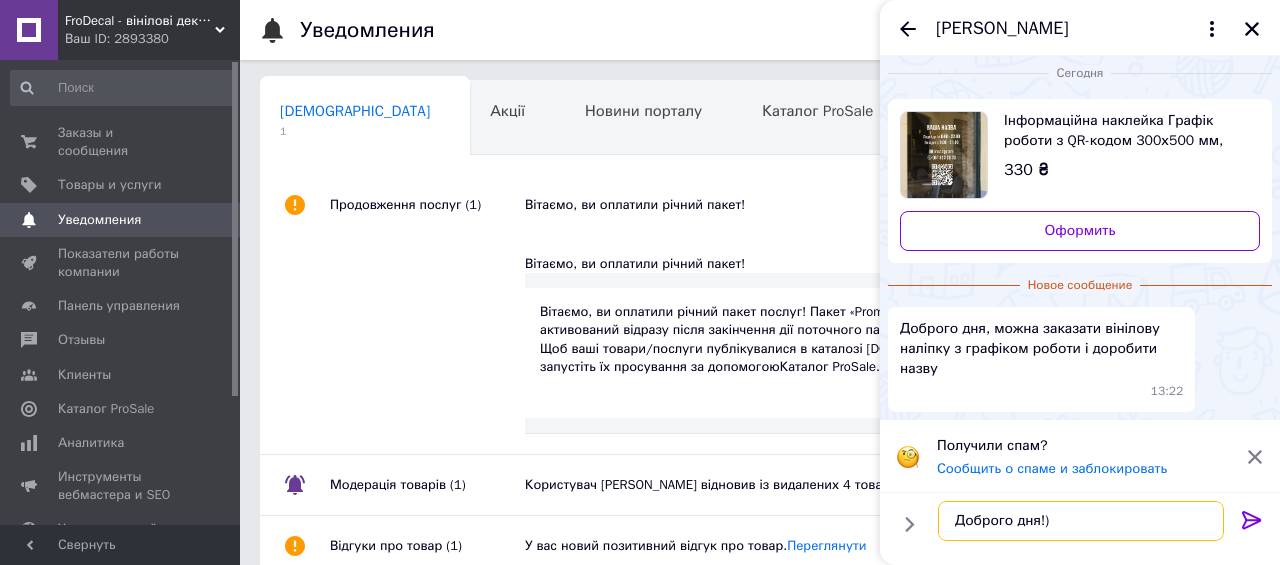 scroll, scrollTop: 11, scrollLeft: 0, axis: vertical 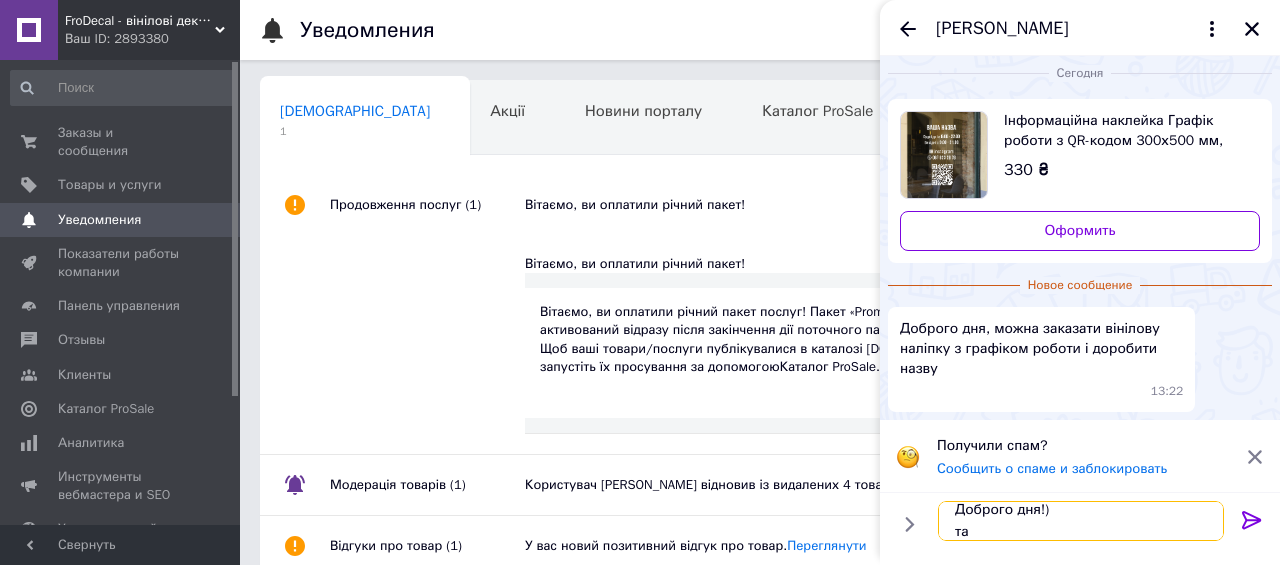 type on "Доброго дня!)
так" 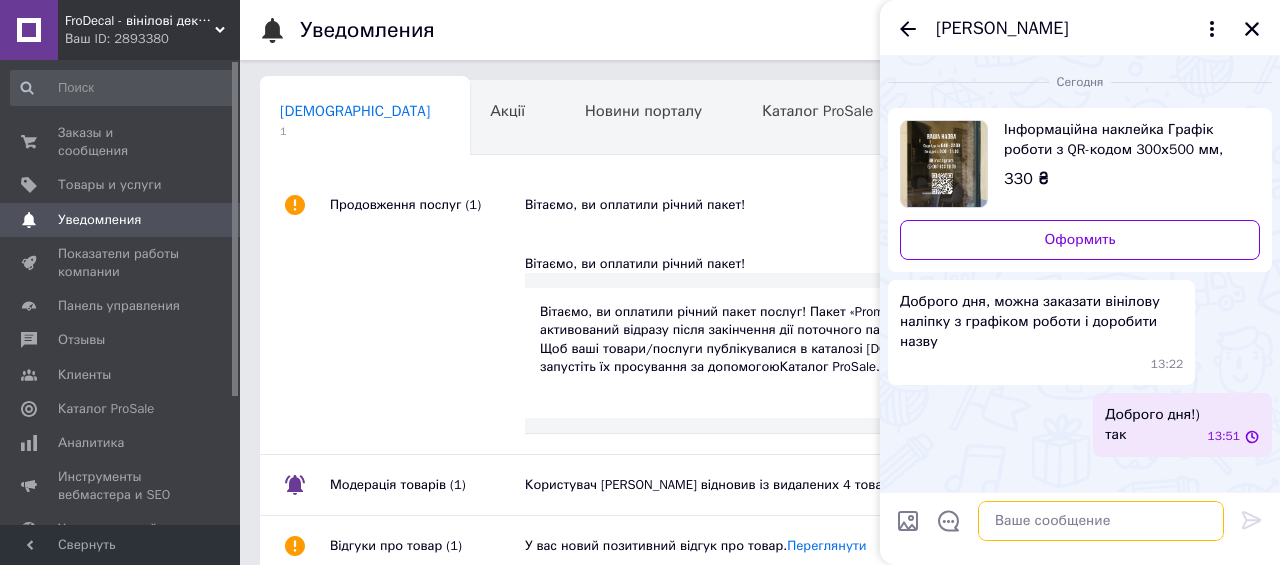 scroll, scrollTop: 0, scrollLeft: 0, axis: both 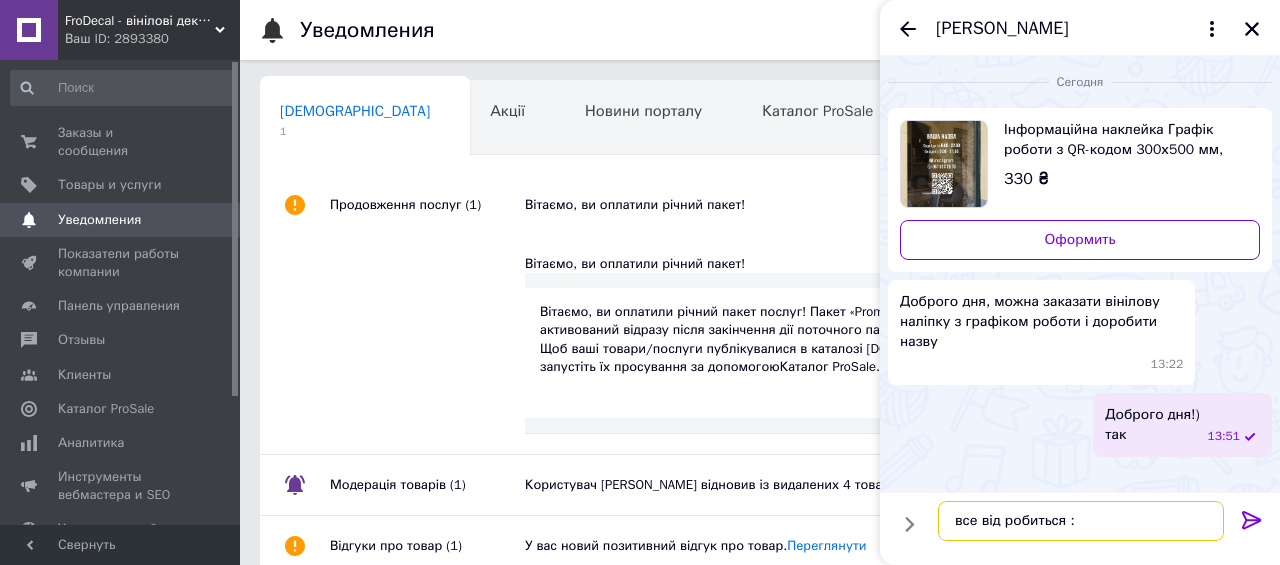 type on "все від робиться :)" 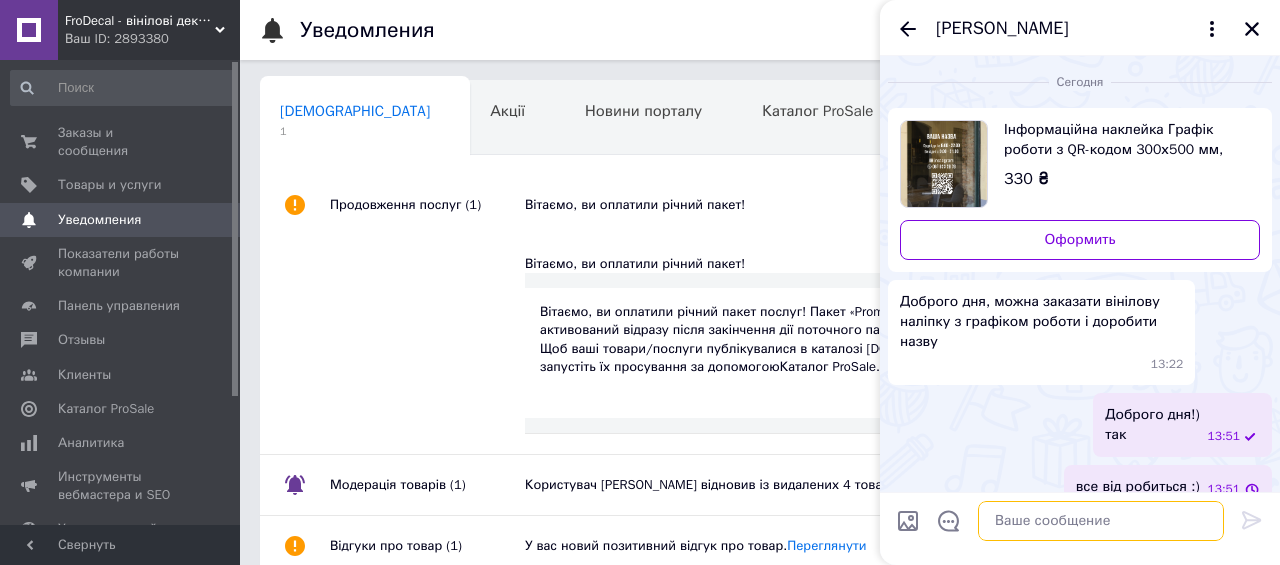 scroll, scrollTop: 26, scrollLeft: 0, axis: vertical 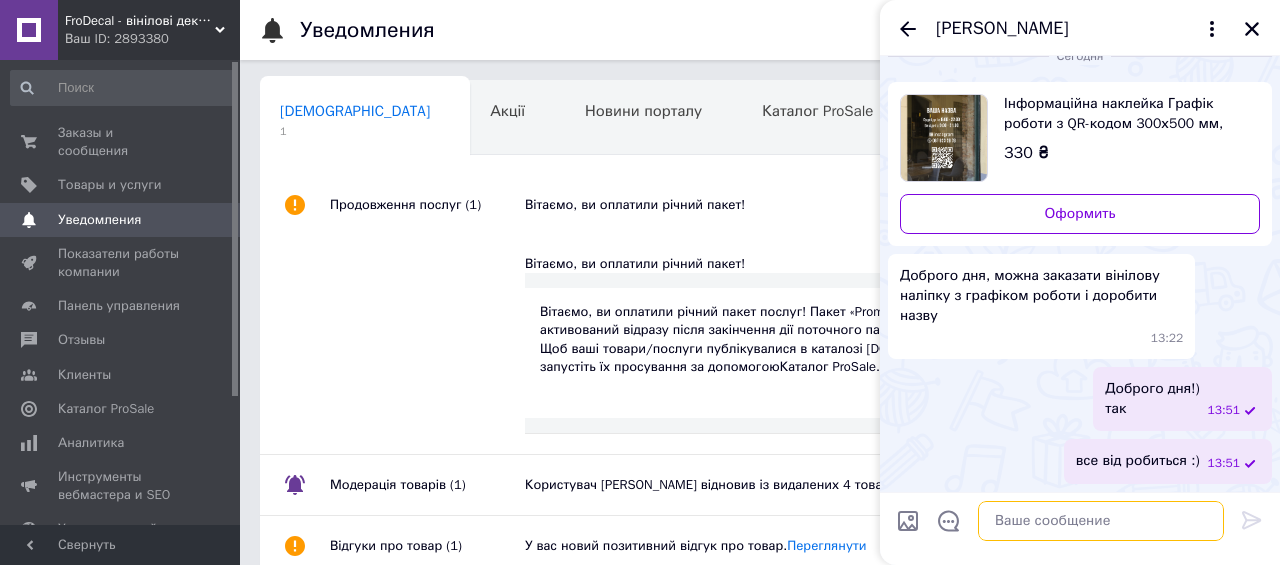 click at bounding box center (1101, 521) 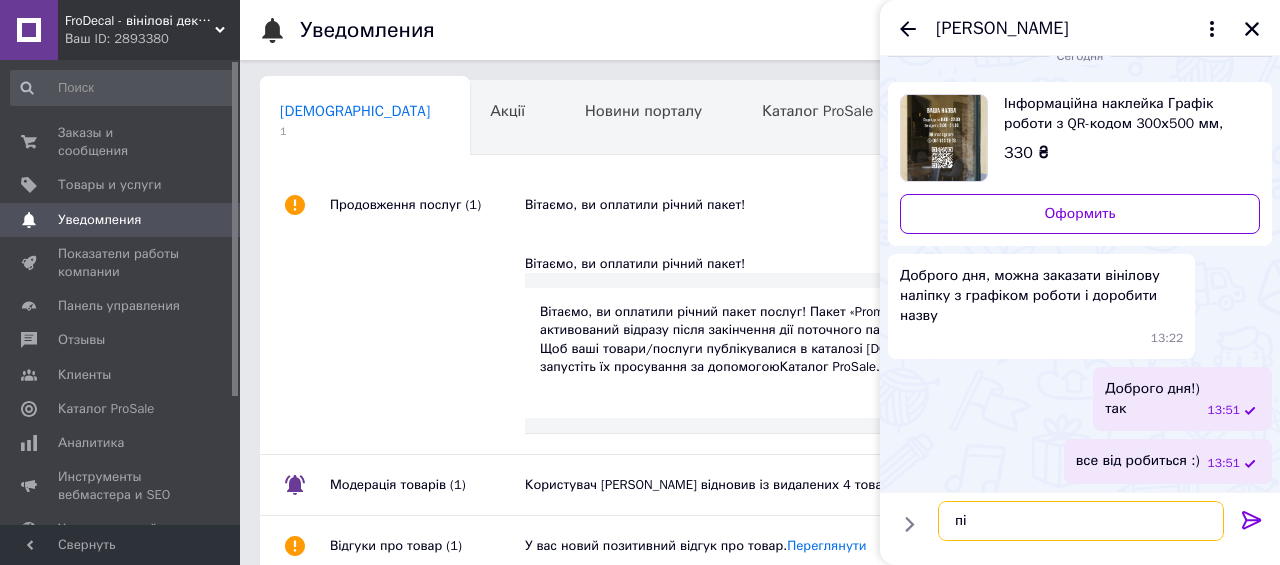 type on "п" 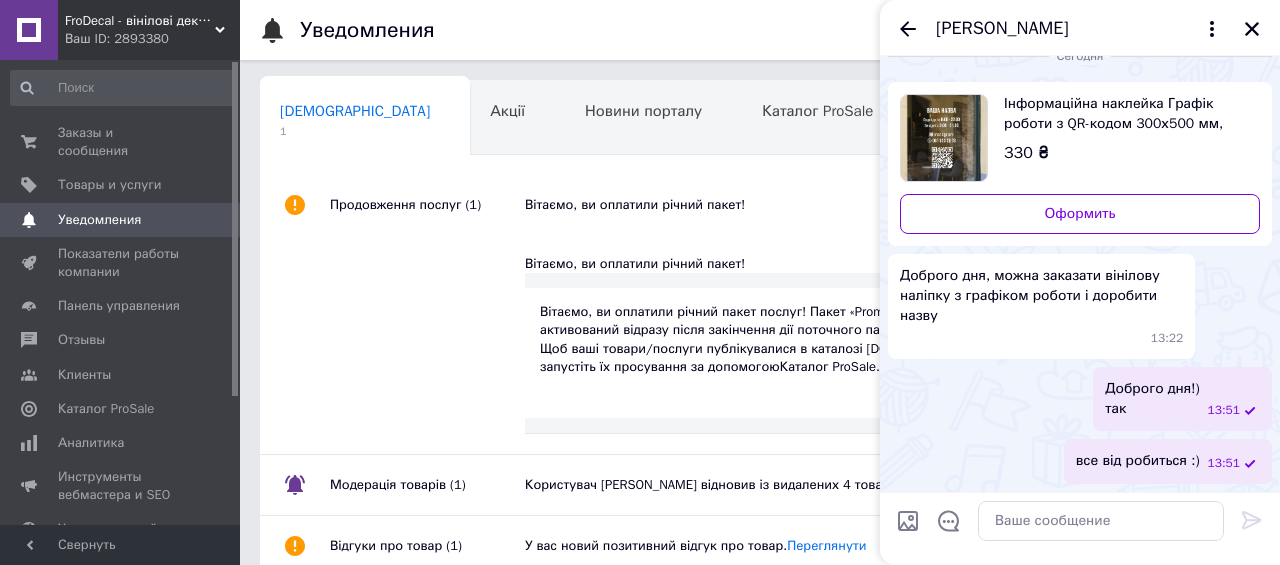 click on "все від робиться :)" at bounding box center (1138, 461) 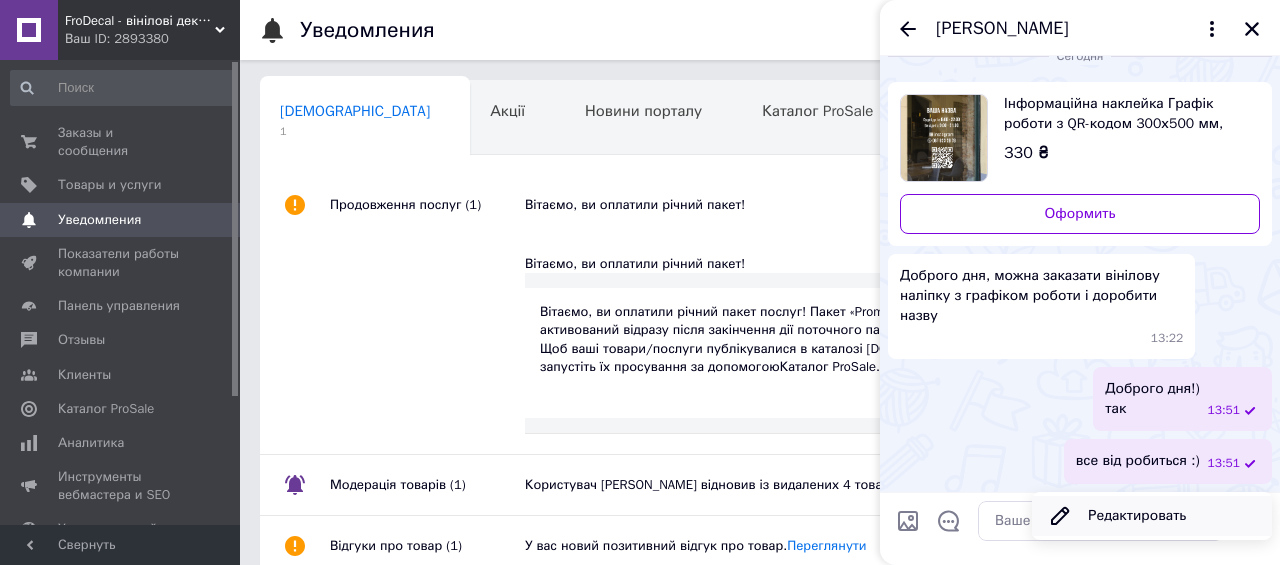 click on "Редактировать" at bounding box center [1152, 516] 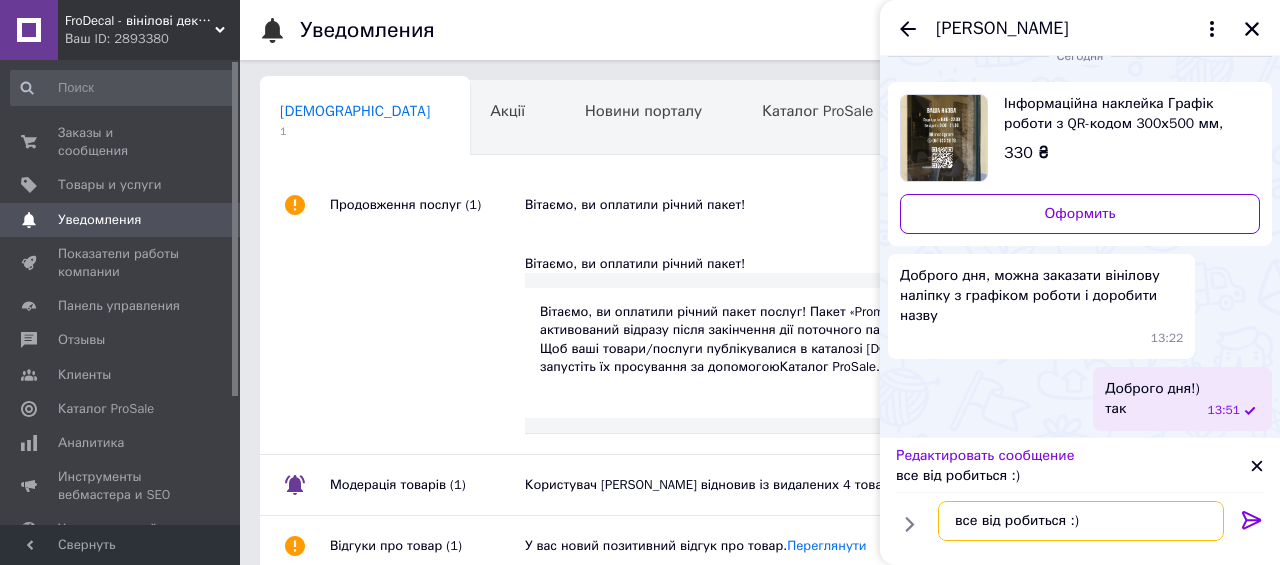 click on "все від робиться :)" at bounding box center [1081, 521] 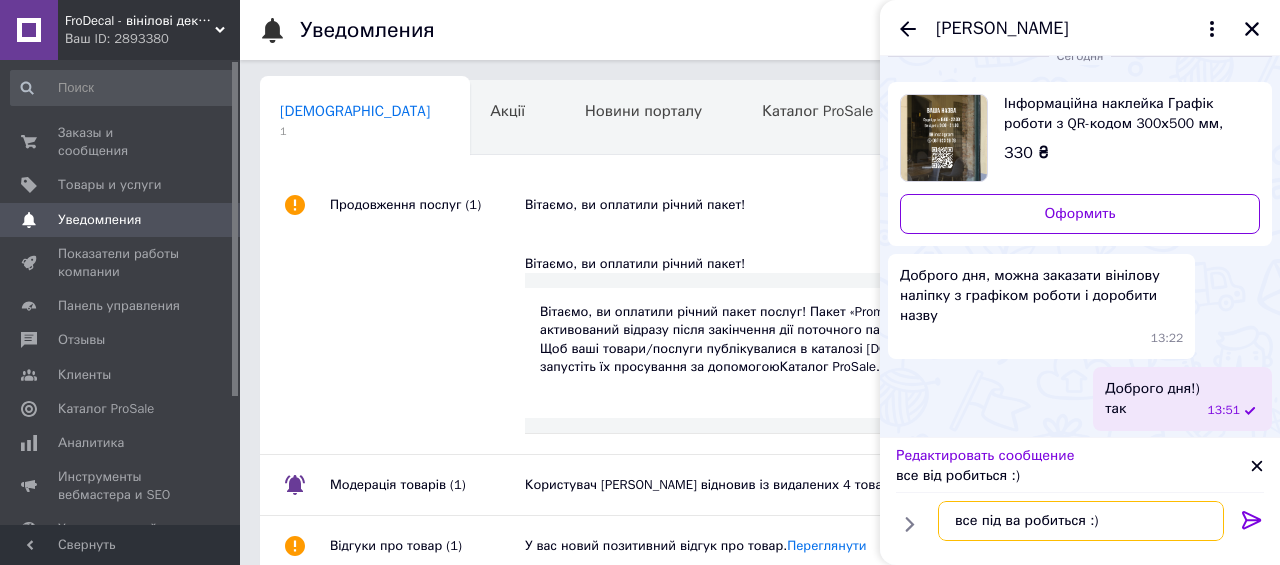 type on "все під вас робиться :)" 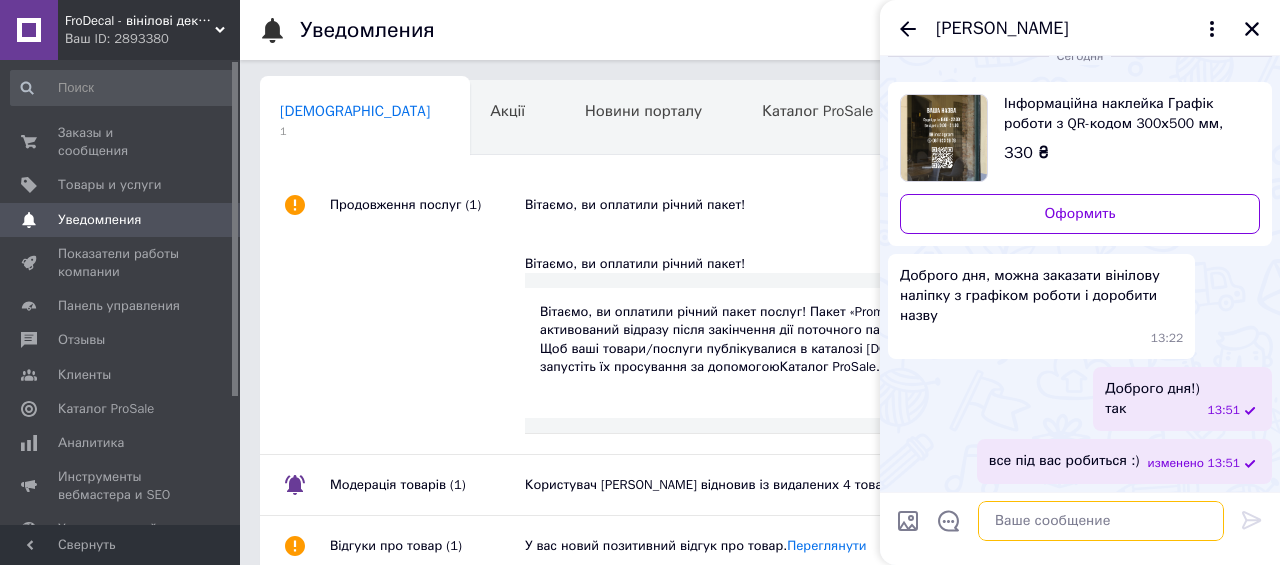 type 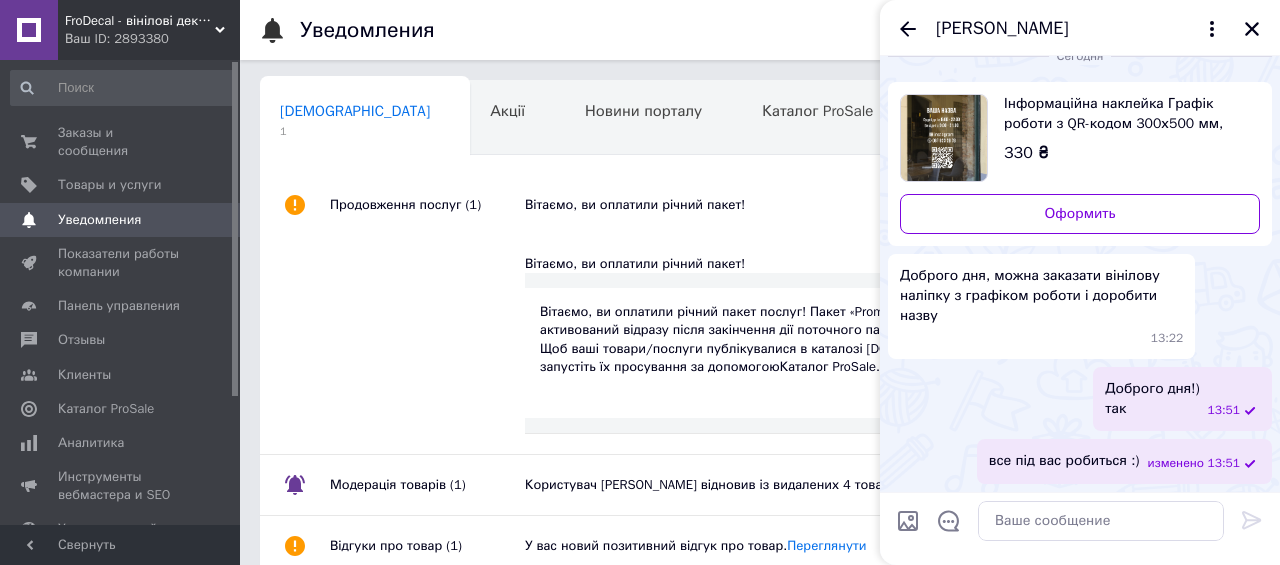 click on "Доброго дня, можна заказати вінілову наліпку з графіком роботи і доробити назву 13:22" at bounding box center (1041, 306) 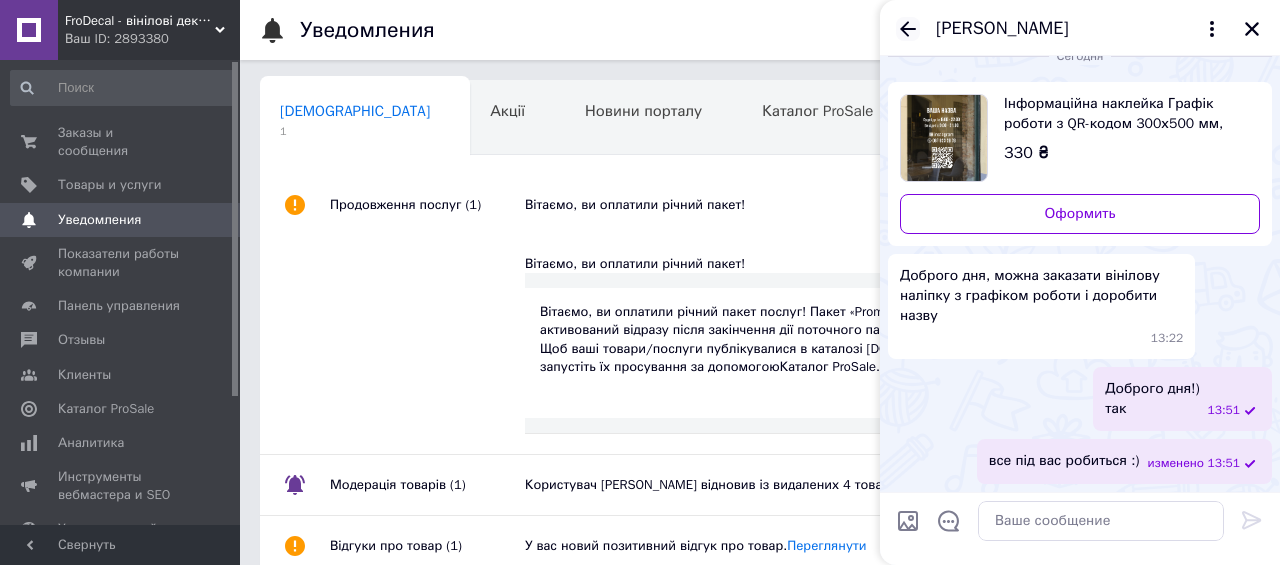 click 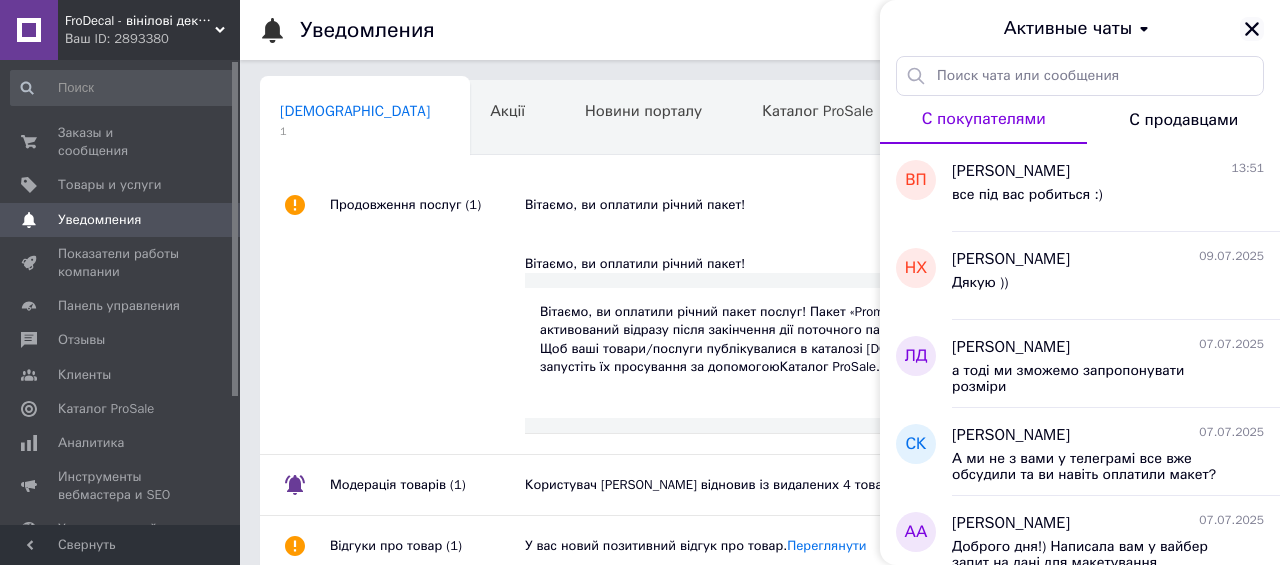 click 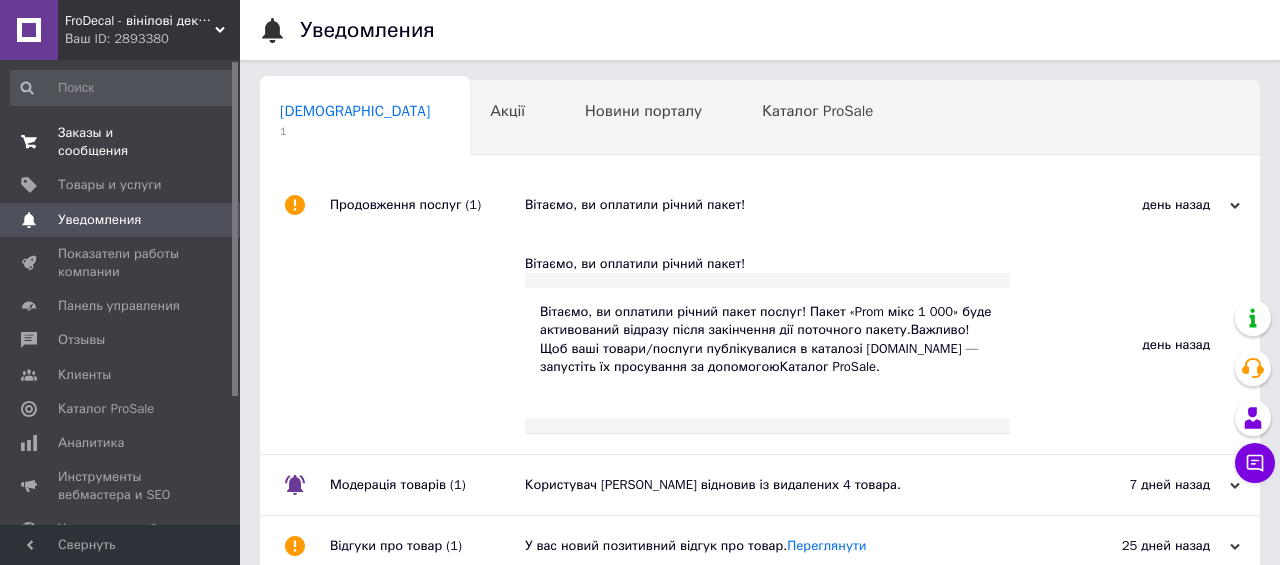click on "Заказы и сообщения" at bounding box center [121, 142] 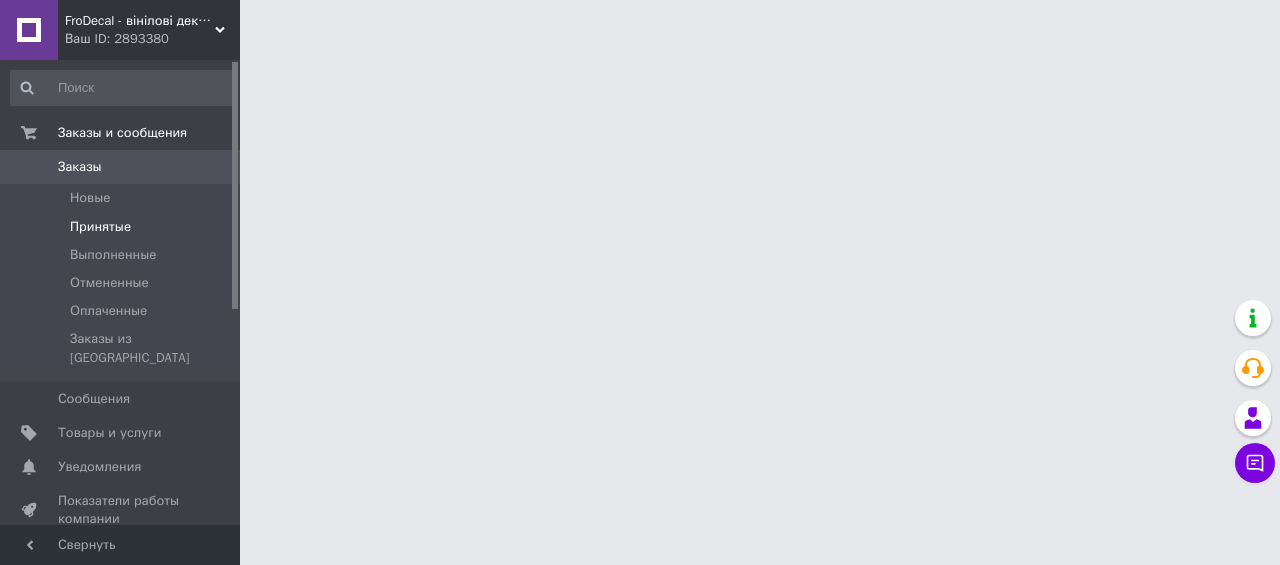 click on "Принятые" at bounding box center [123, 227] 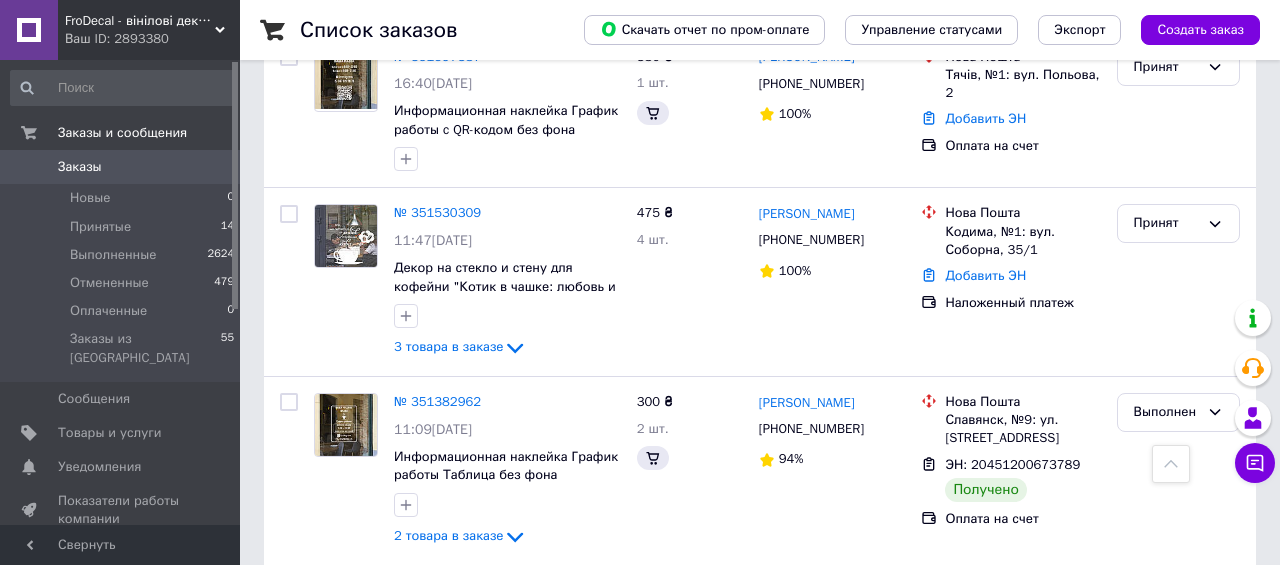 scroll, scrollTop: 1671, scrollLeft: 0, axis: vertical 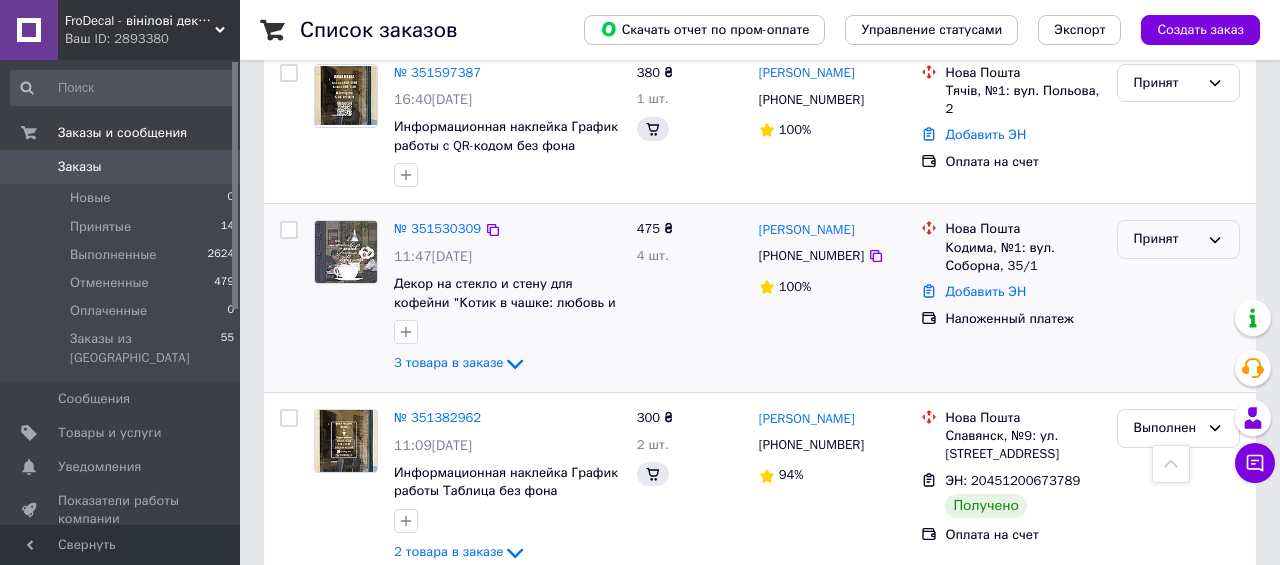 click on "Принят" at bounding box center (1166, 239) 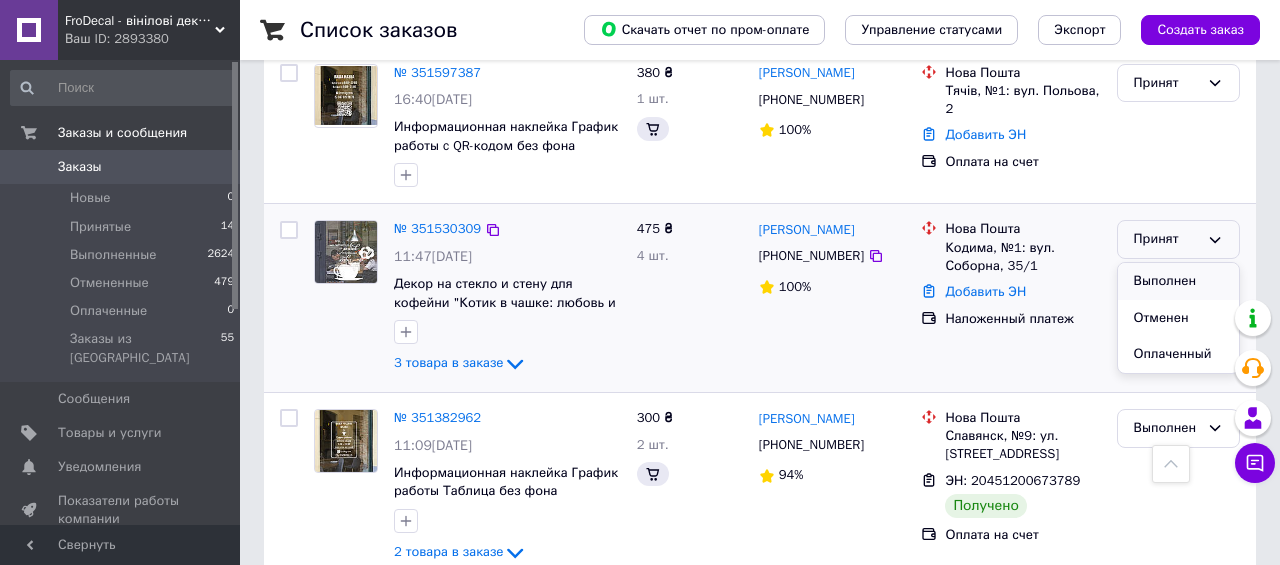click on "Выполнен" at bounding box center [1178, 281] 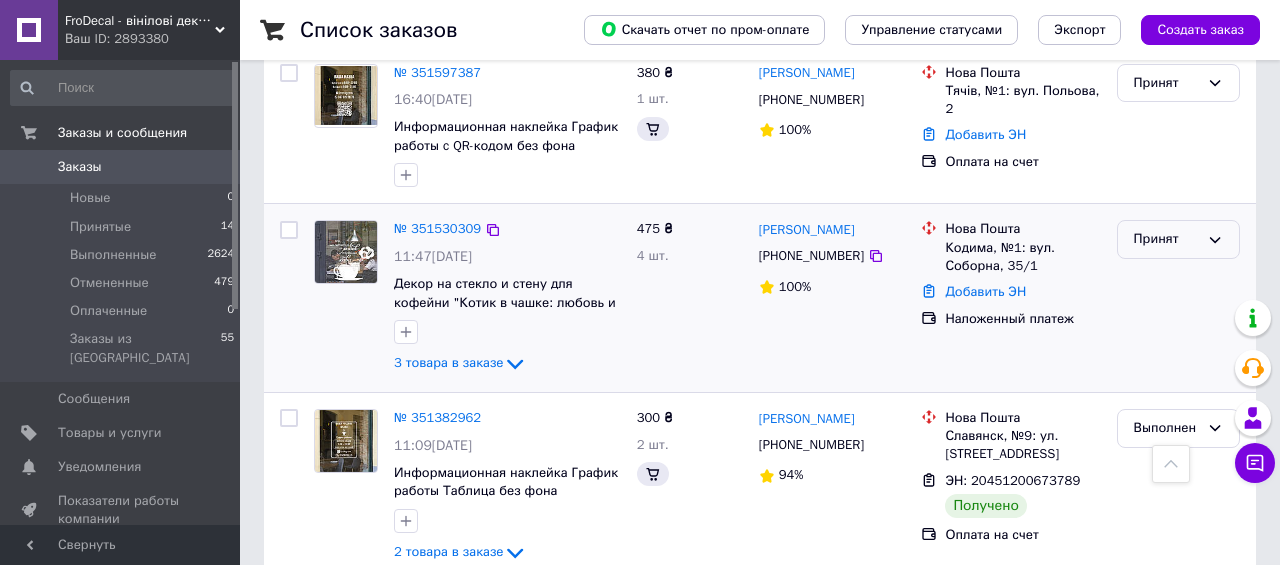 click on "Принят" at bounding box center (1166, 239) 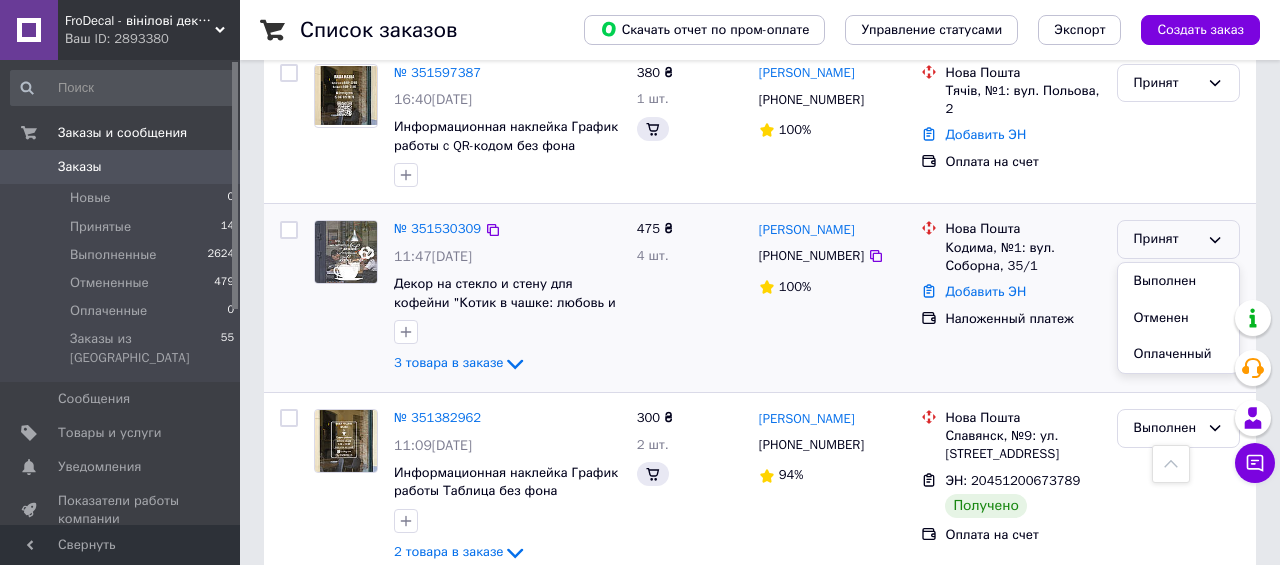 click on "Выполнен" at bounding box center (1178, 281) 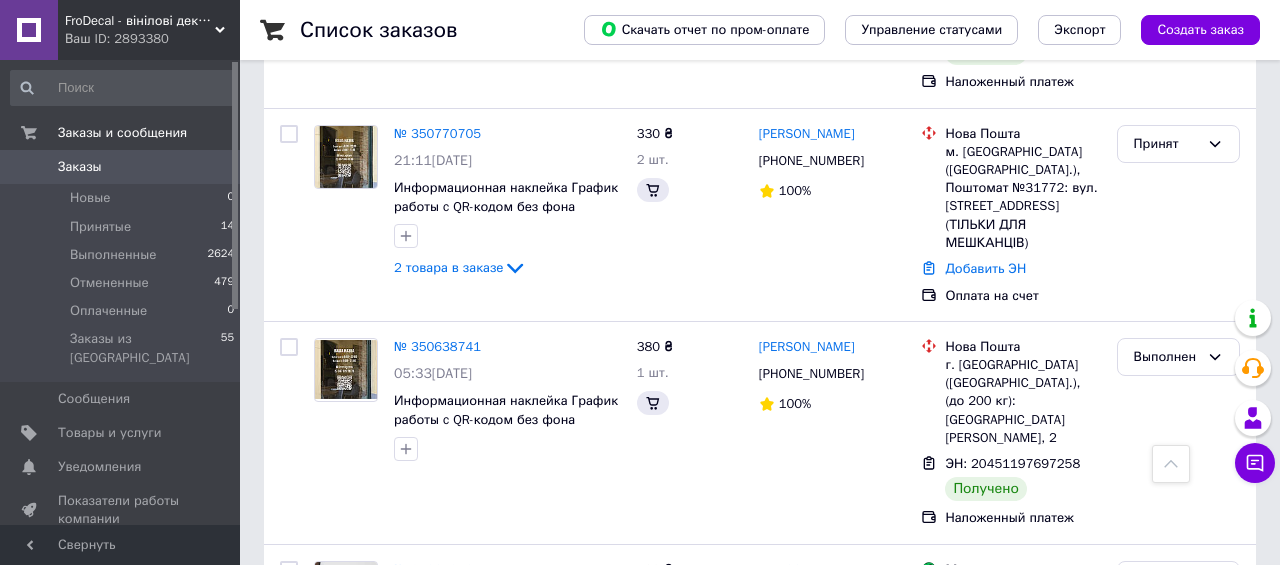 scroll, scrollTop: 2897, scrollLeft: 0, axis: vertical 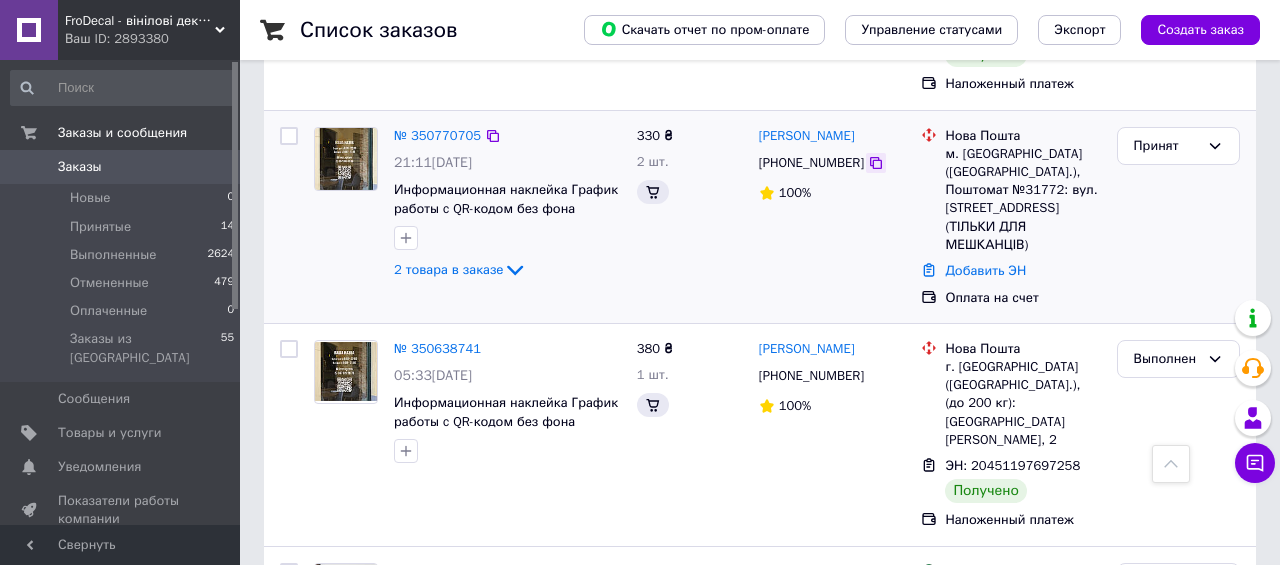 click 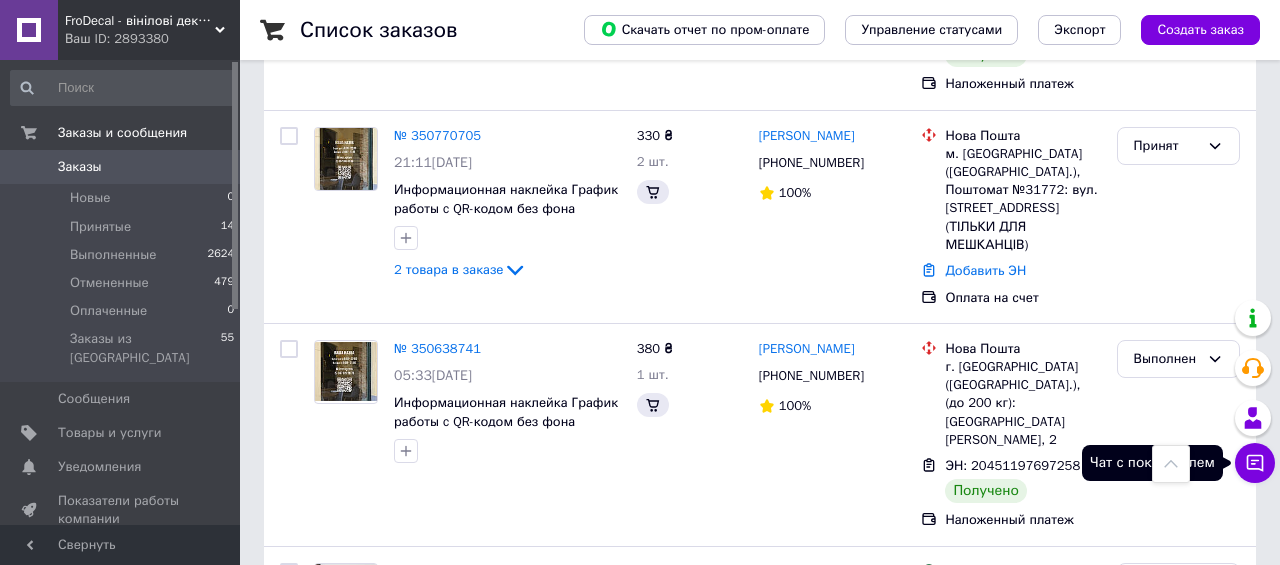 click 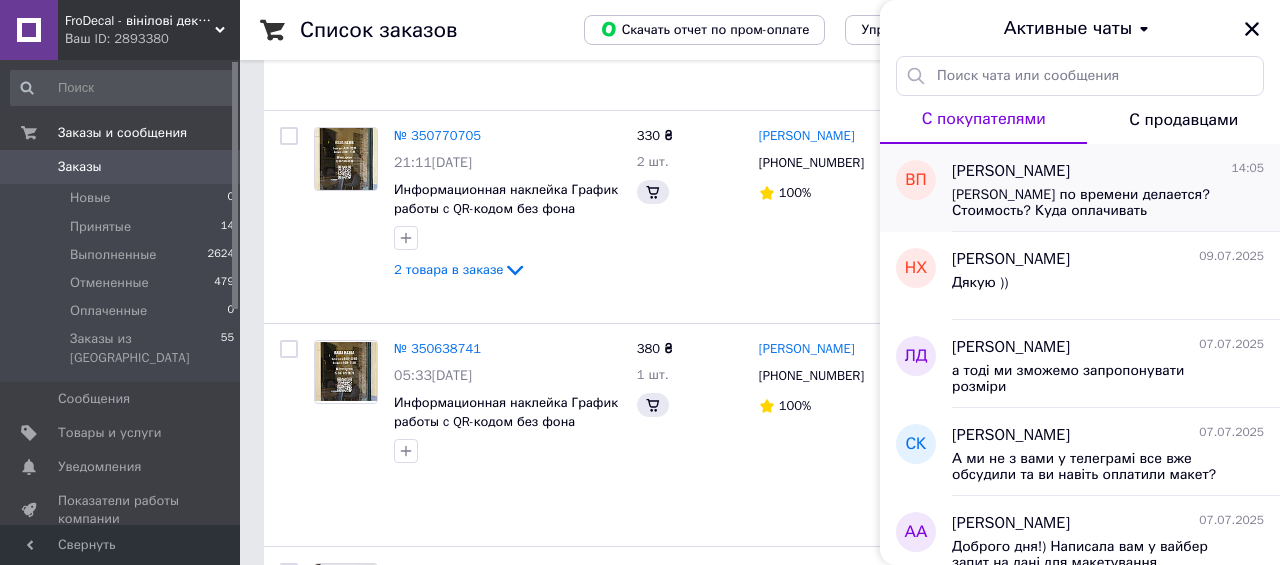 click on "Виктория панченко 14:05 Сколько по времени делается? Стоимость? Куда оплачивать" at bounding box center [1116, 188] 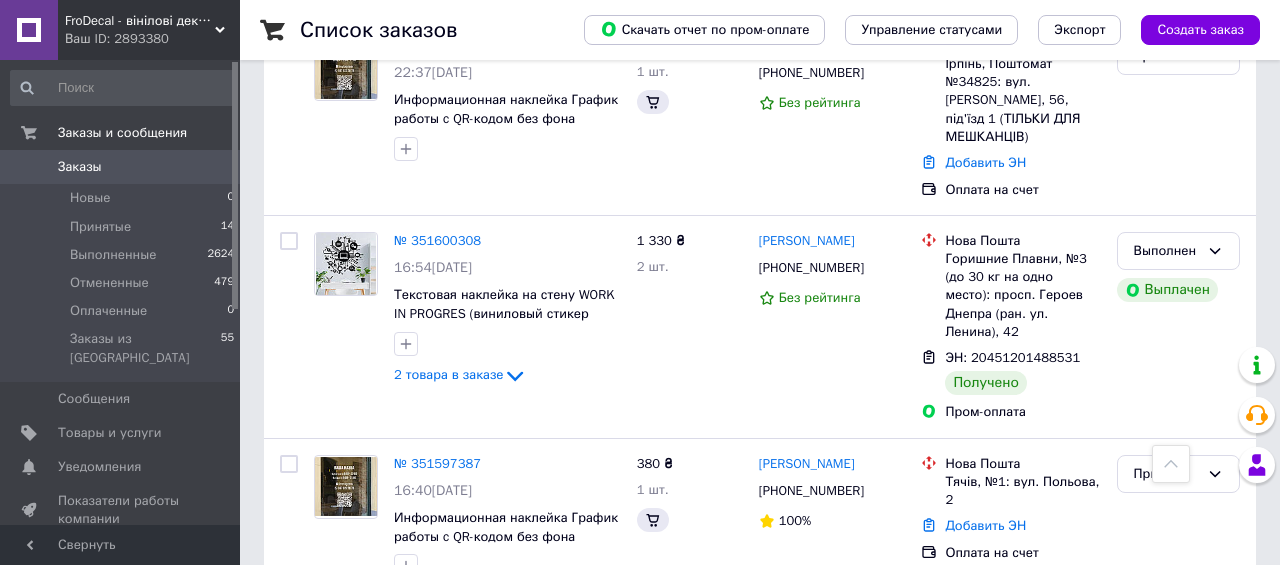 scroll, scrollTop: 1055, scrollLeft: 0, axis: vertical 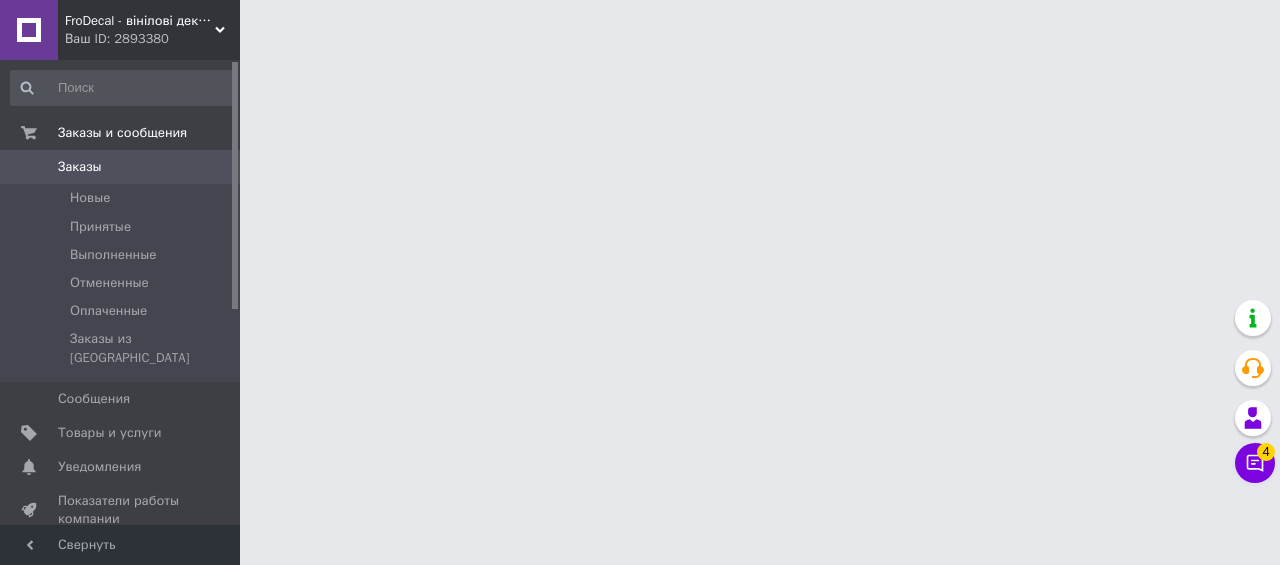 click 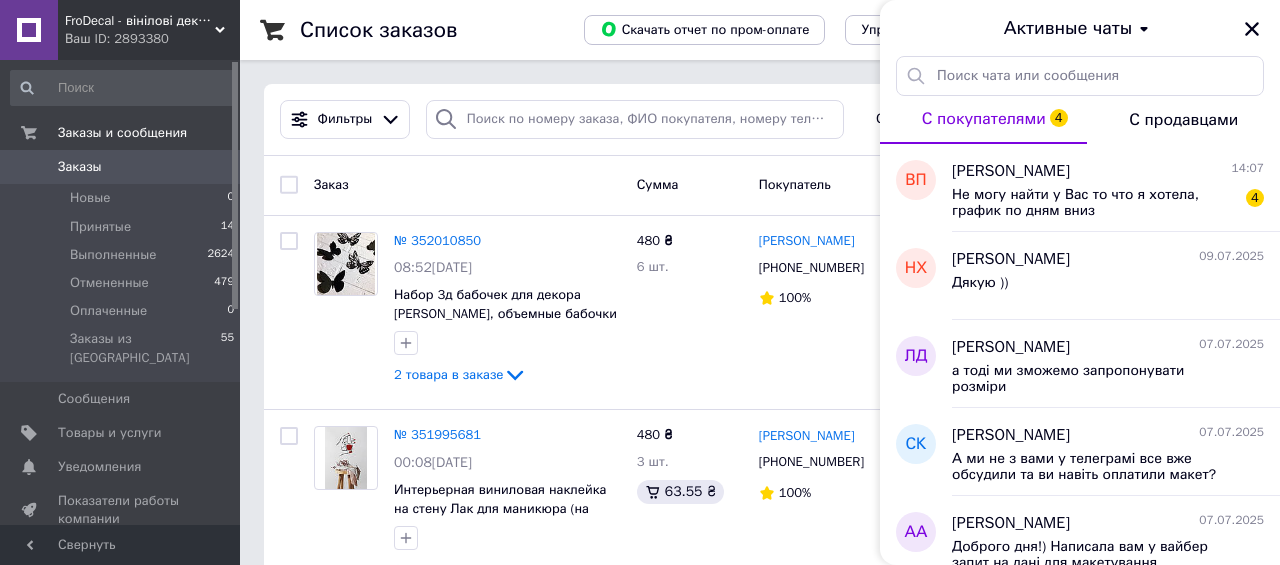 drag, startPoint x: 1255, startPoint y: 468, endPoint x: 953, endPoint y: 177, distance: 419.38644 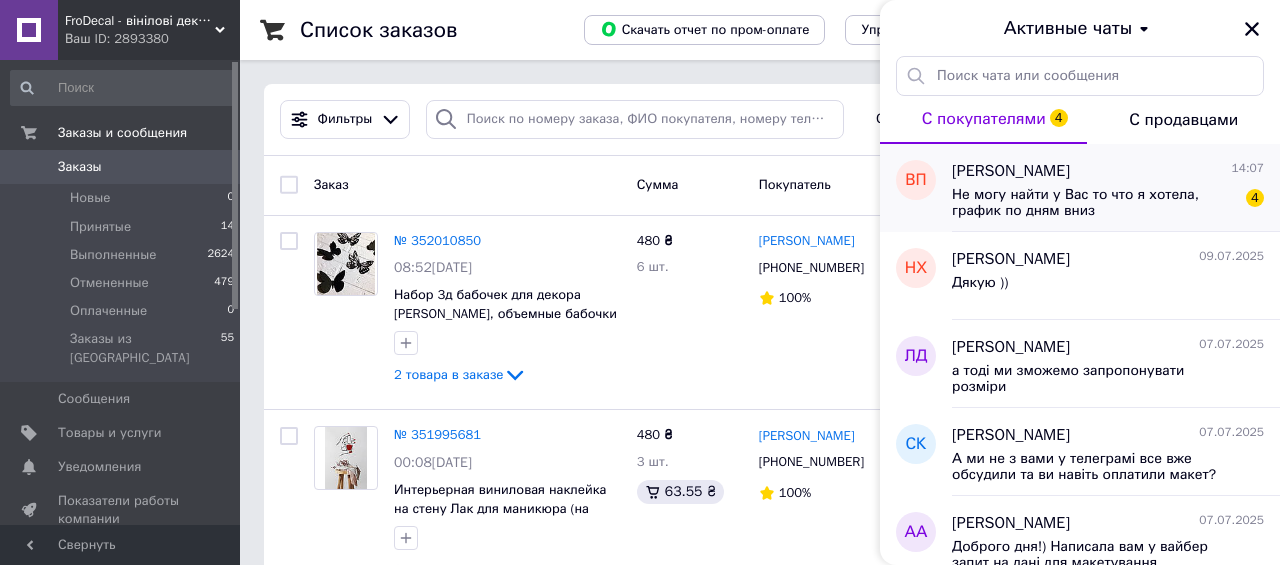 click on "[PERSON_NAME]" at bounding box center [1011, 171] 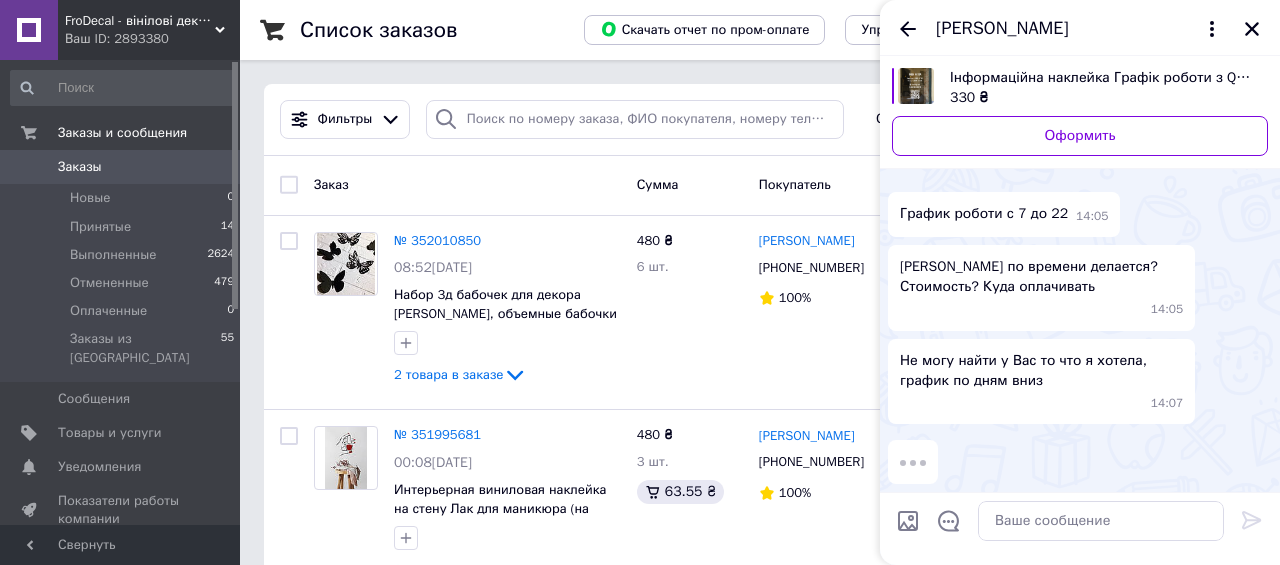 scroll, scrollTop: 542, scrollLeft: 0, axis: vertical 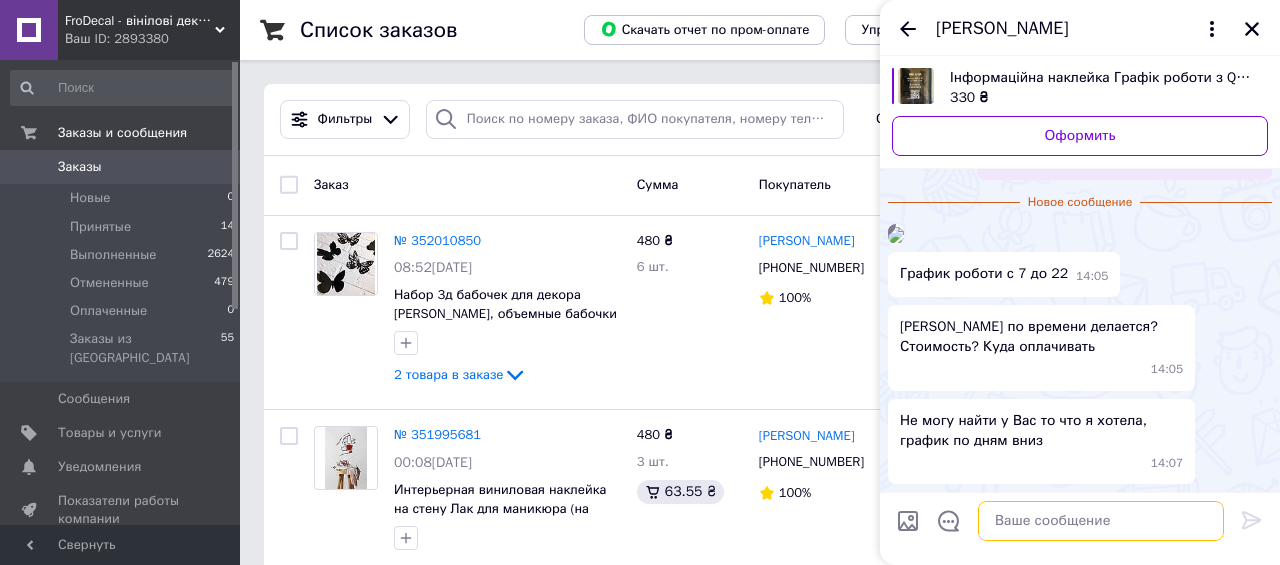 click at bounding box center [1101, 521] 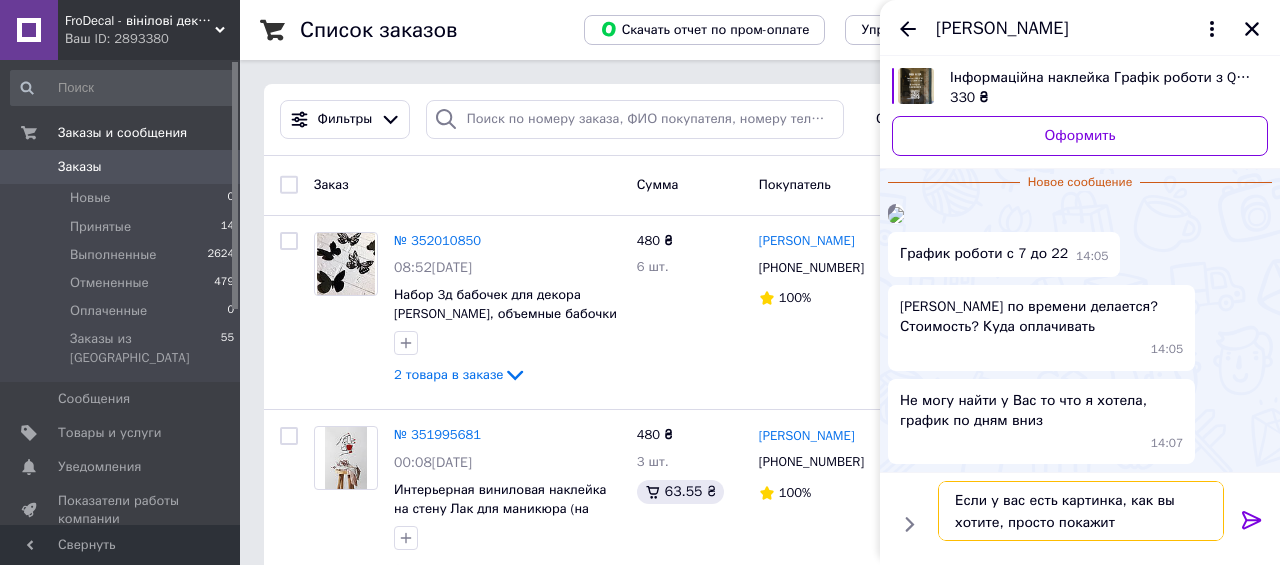 type on "Если у вас есть картинка, как вы хотите, просто покажите" 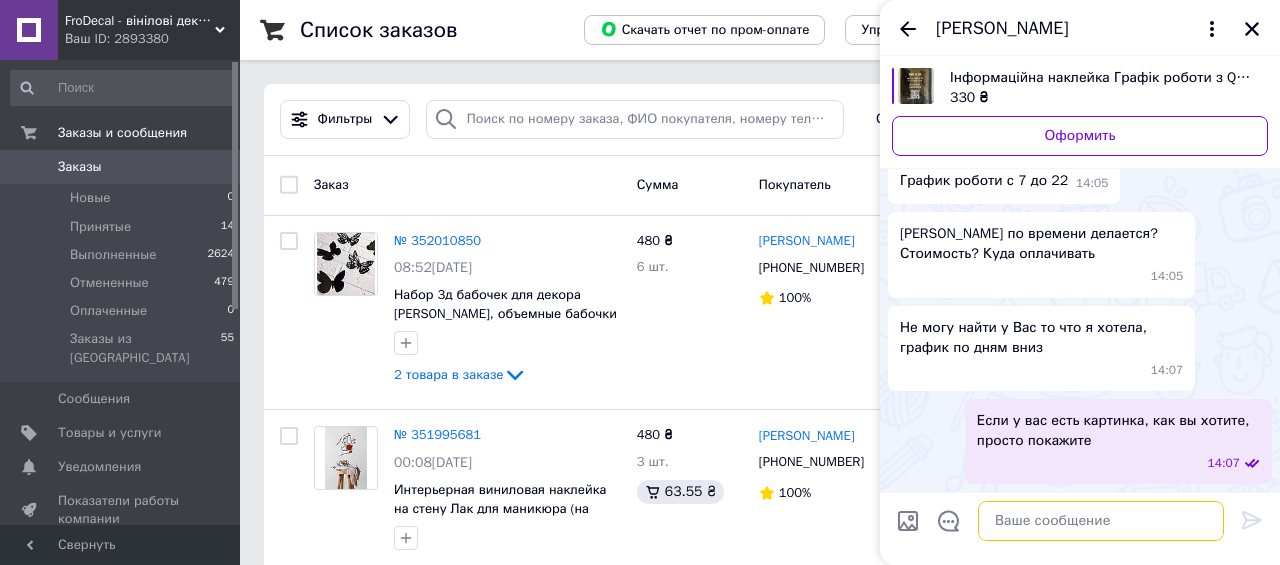 scroll, scrollTop: 599, scrollLeft: 0, axis: vertical 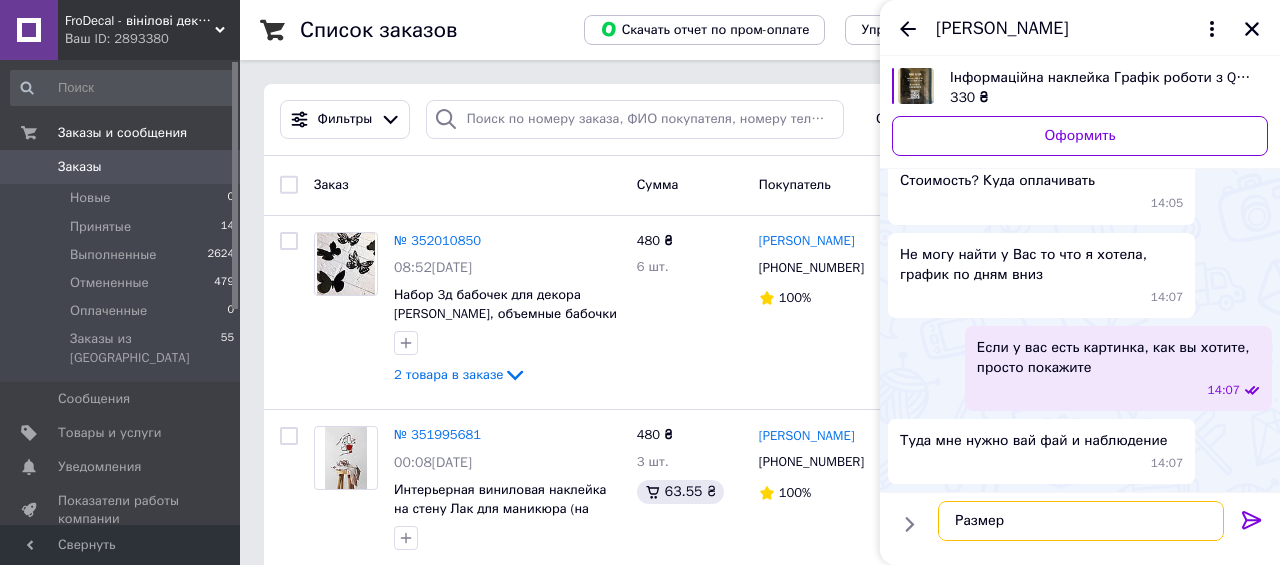 type on "Размер?" 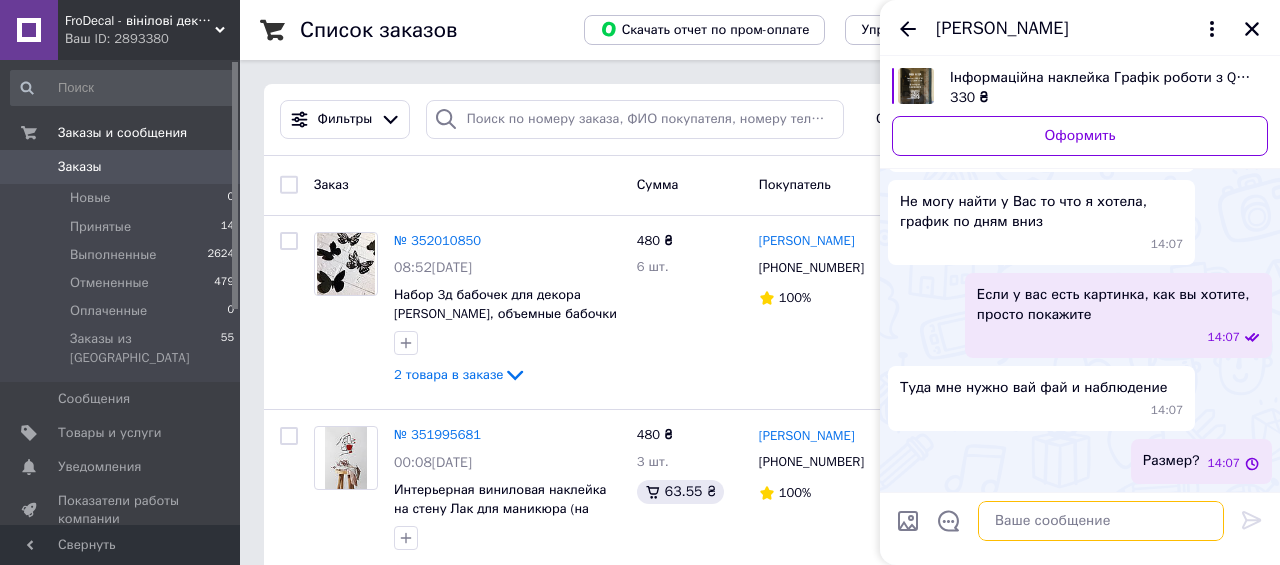 scroll, scrollTop: 725, scrollLeft: 0, axis: vertical 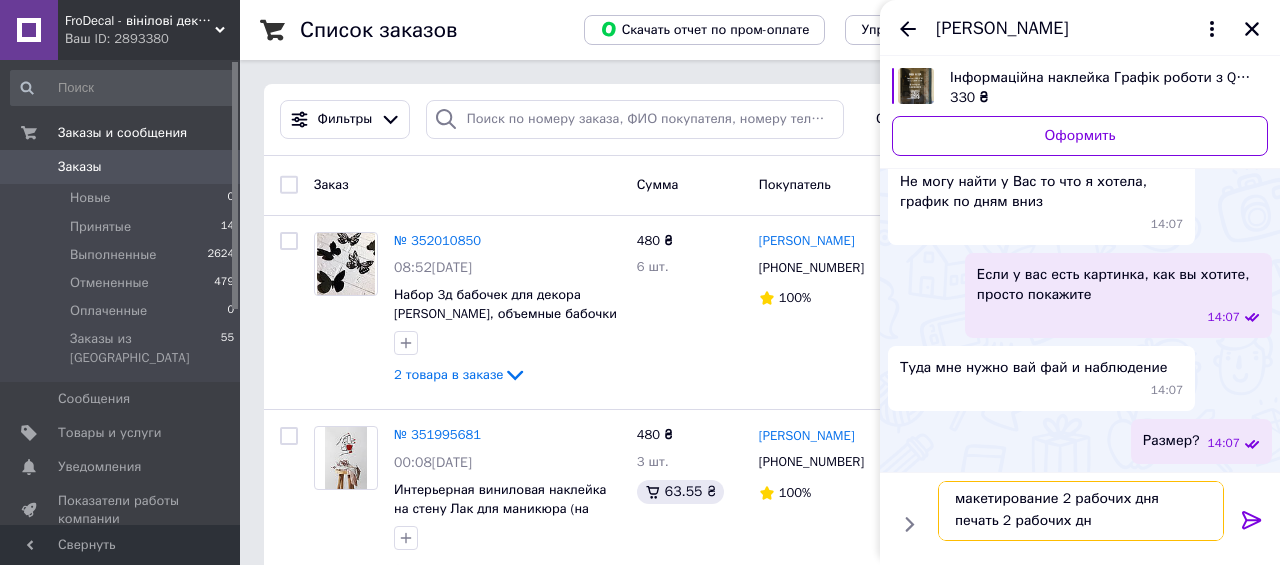 type on "макетирование 2 рабочих дня
печать 2 рабочих дня" 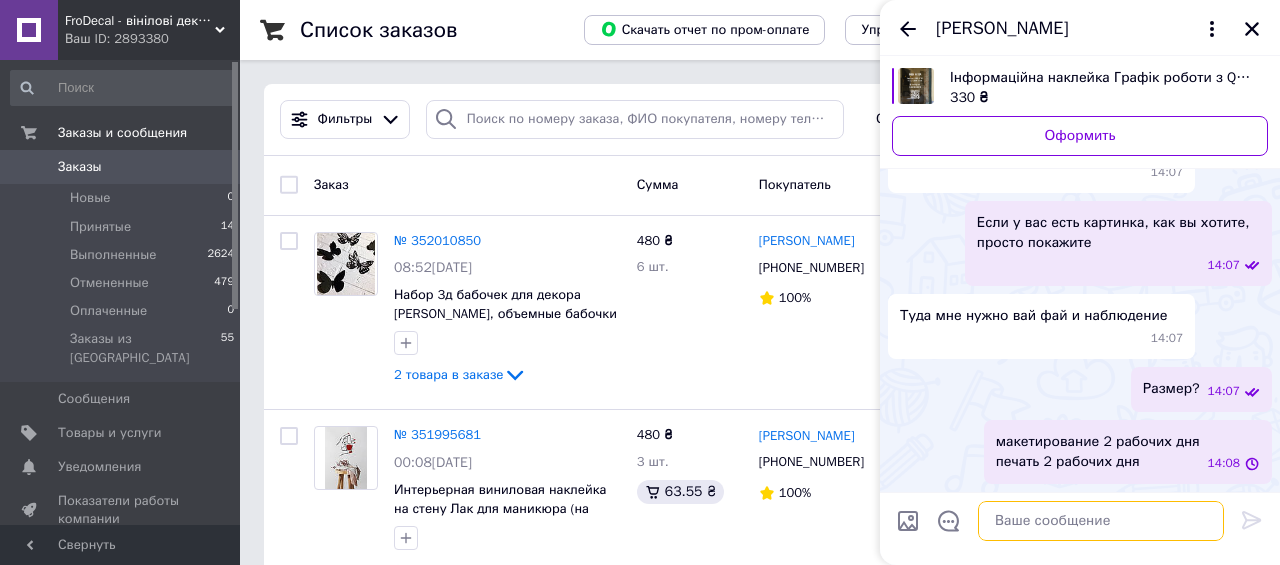 scroll, scrollTop: 0, scrollLeft: 0, axis: both 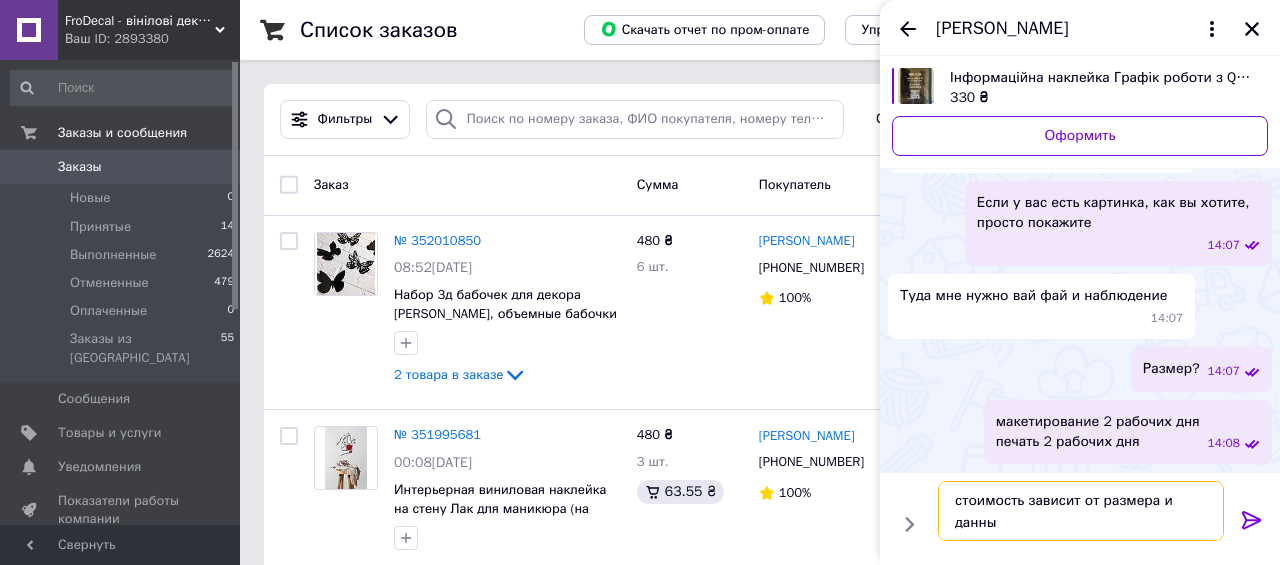 type on "стоимость зависит от размера и данных" 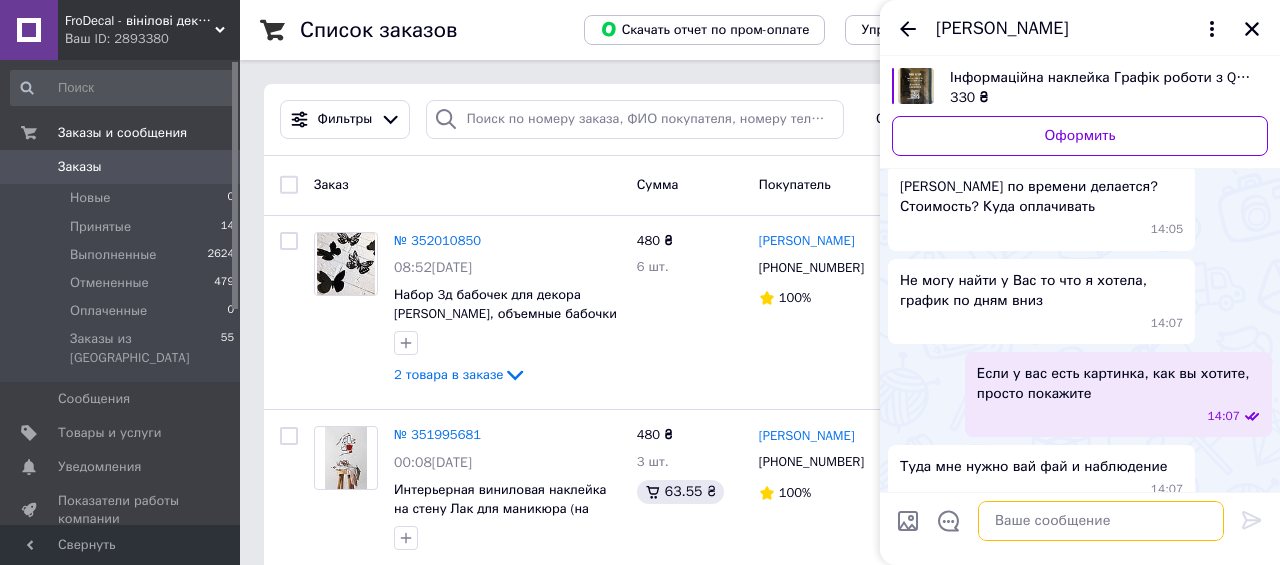 scroll, scrollTop: 382, scrollLeft: 0, axis: vertical 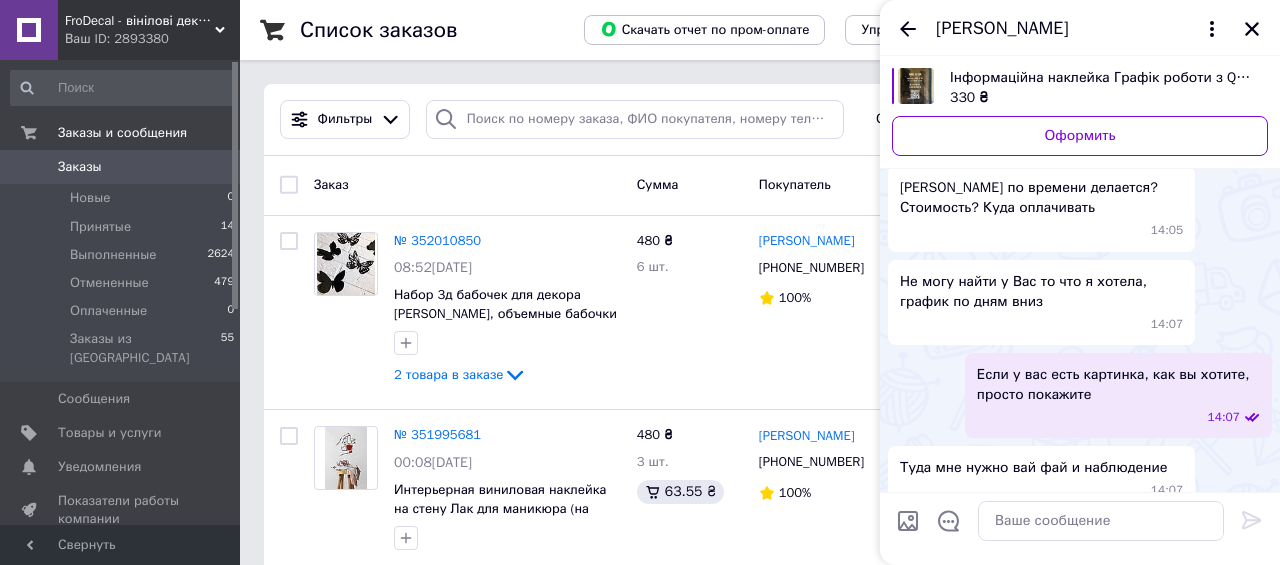 click at bounding box center [896, 96] 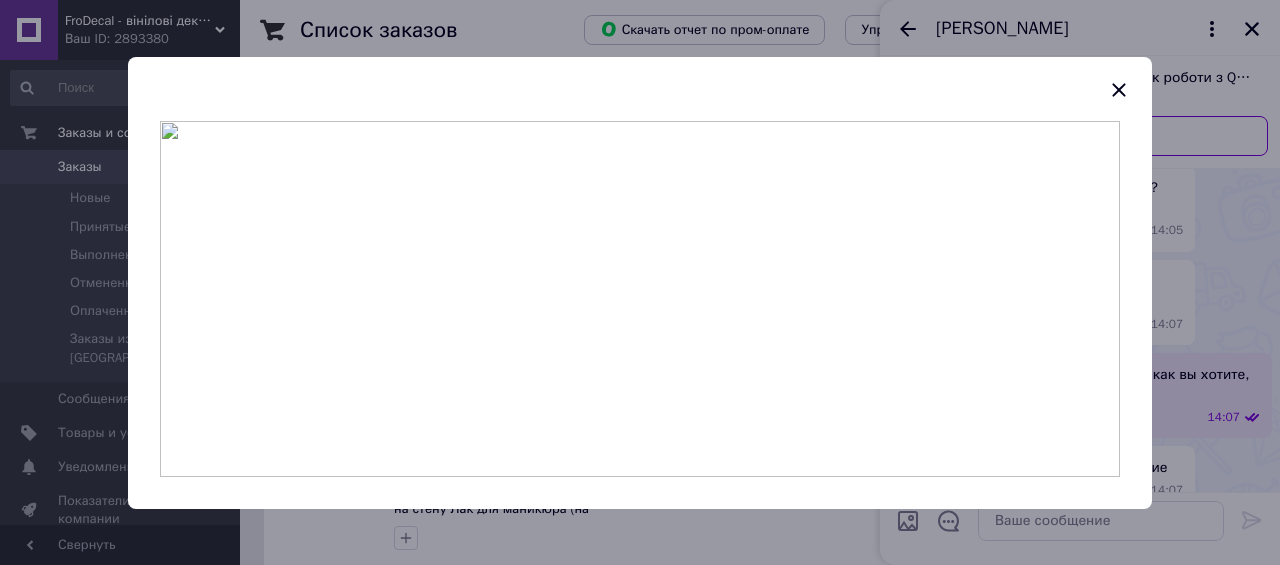 click at bounding box center [640, 282] 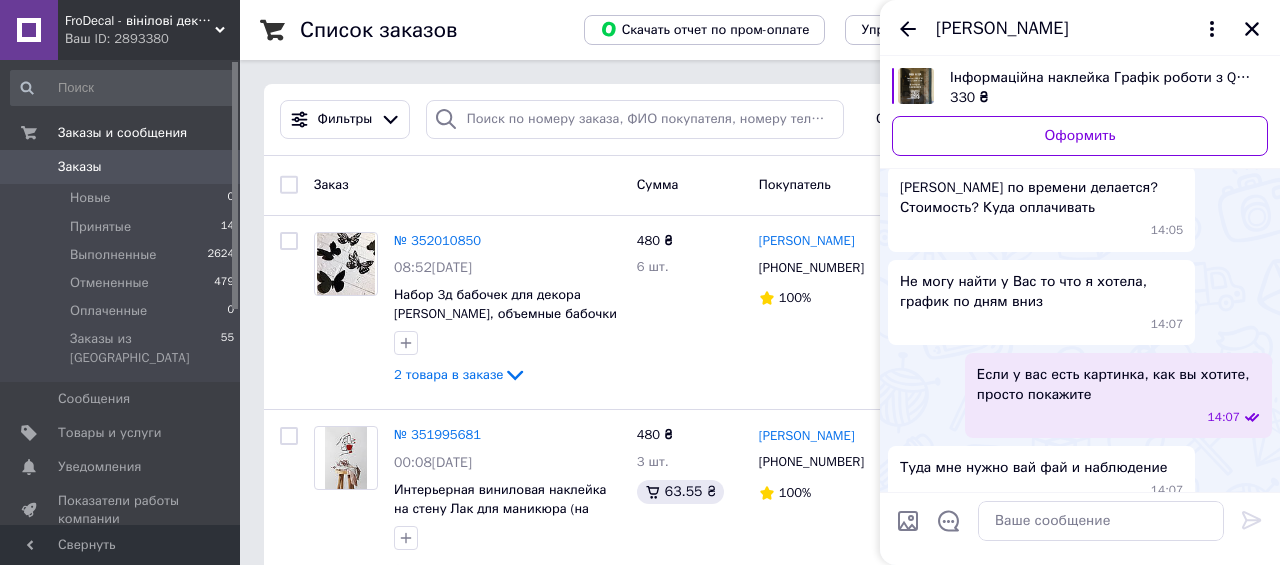 scroll, scrollTop: 389, scrollLeft: 0, axis: vertical 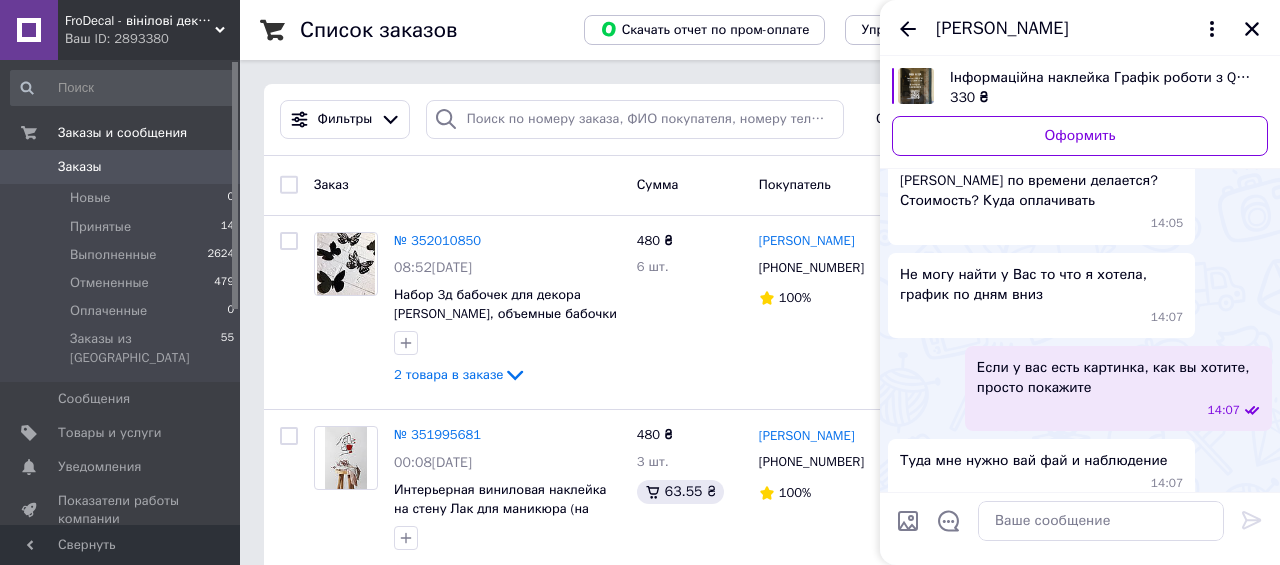 drag, startPoint x: 898, startPoint y: 388, endPoint x: 933, endPoint y: 388, distance: 35 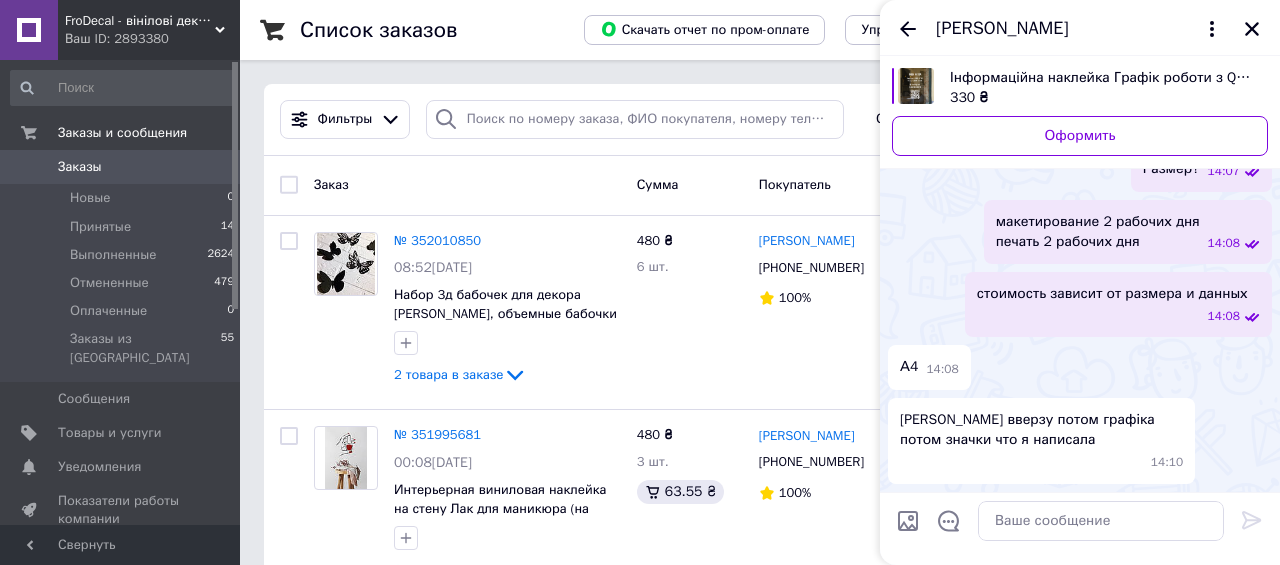 scroll, scrollTop: 833, scrollLeft: 0, axis: vertical 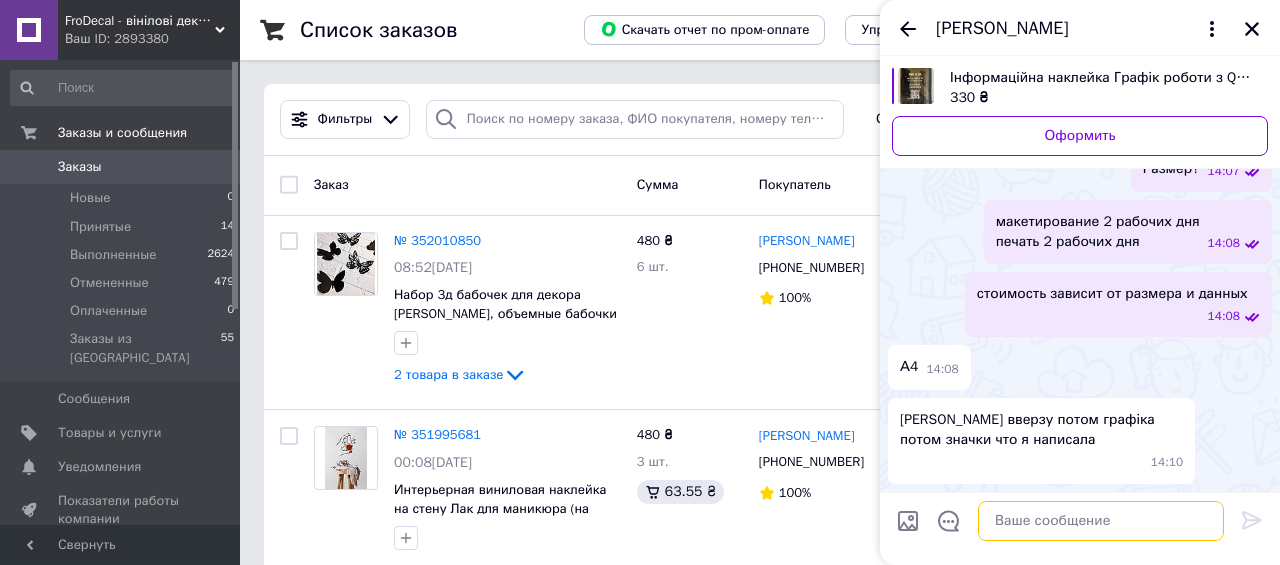 click at bounding box center [1101, 521] 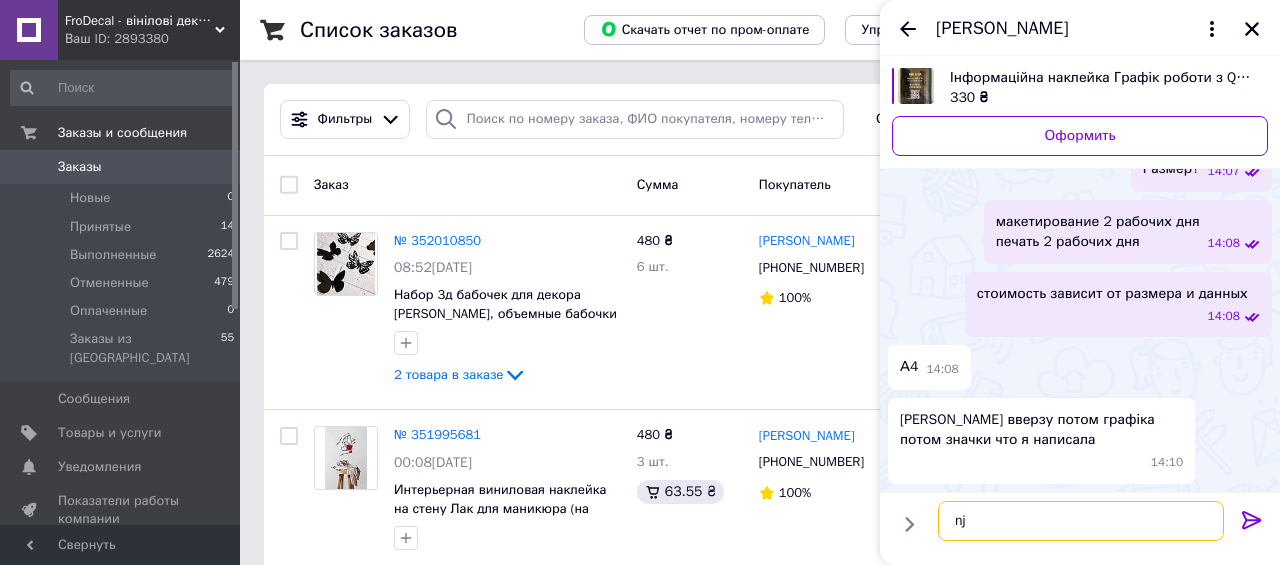 type on "n" 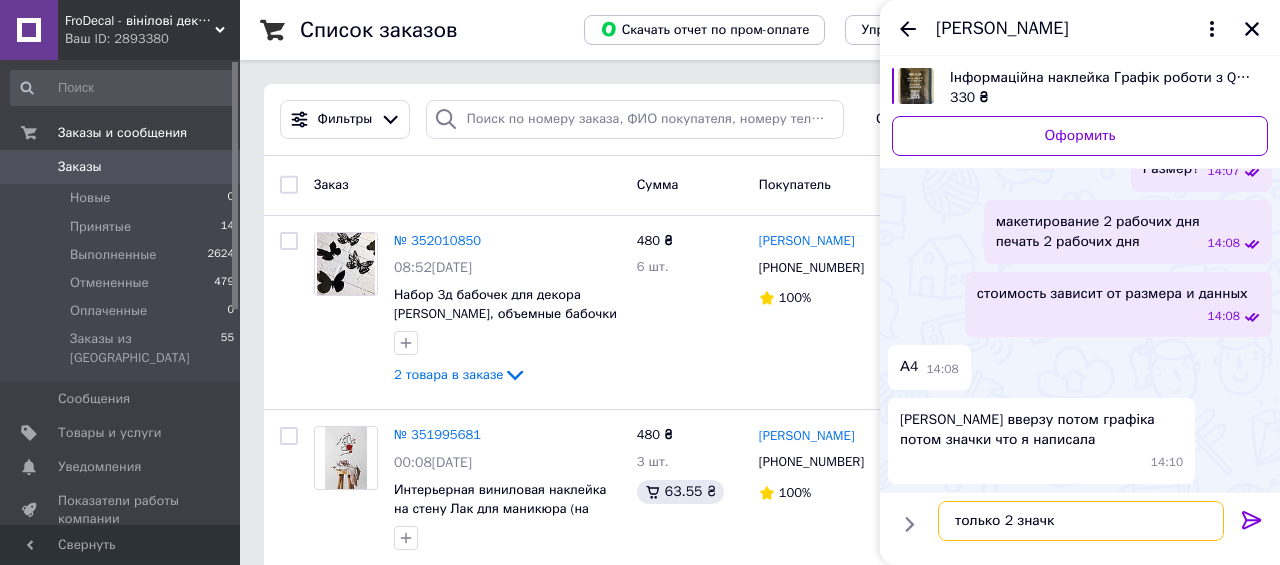 type on "только 2 значка" 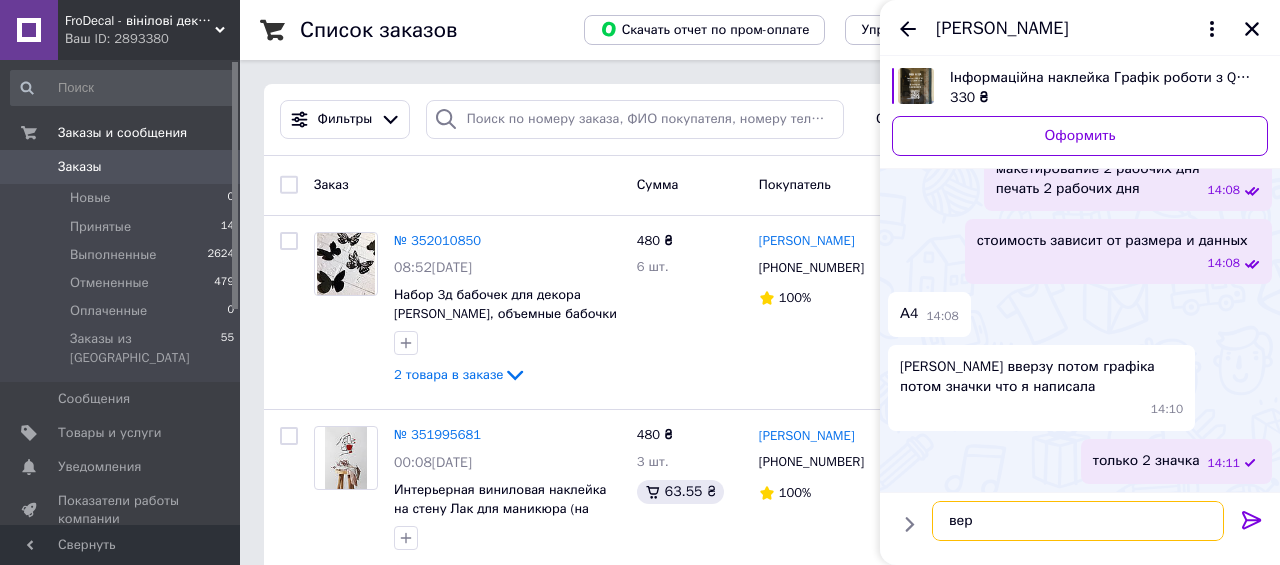 scroll, scrollTop: 1070, scrollLeft: 0, axis: vertical 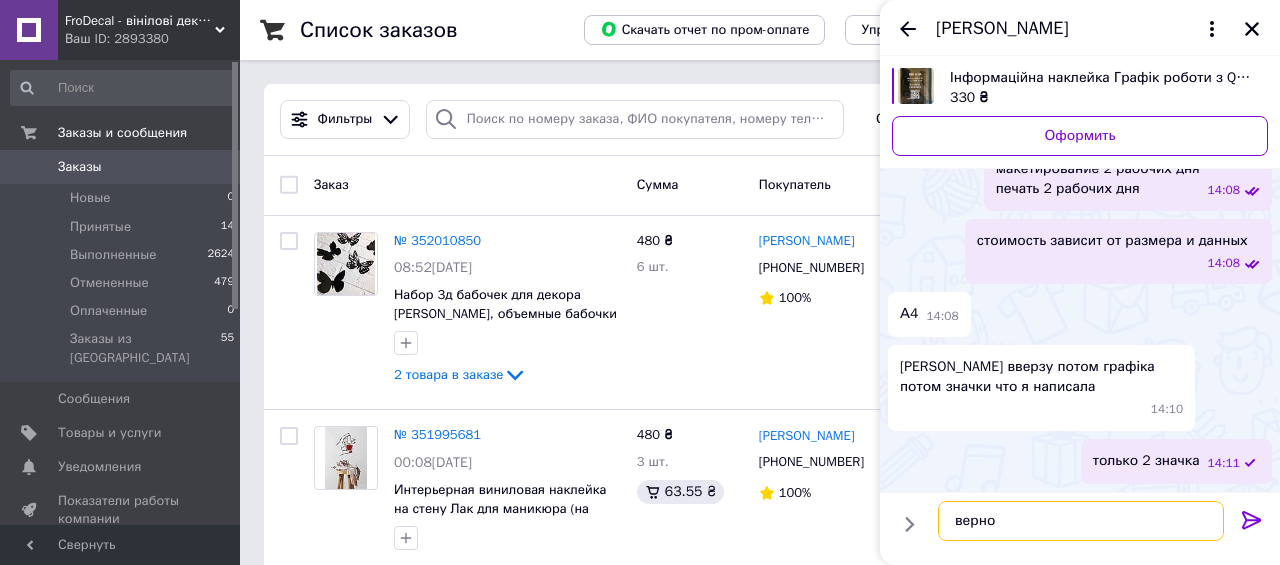 type on "верно?" 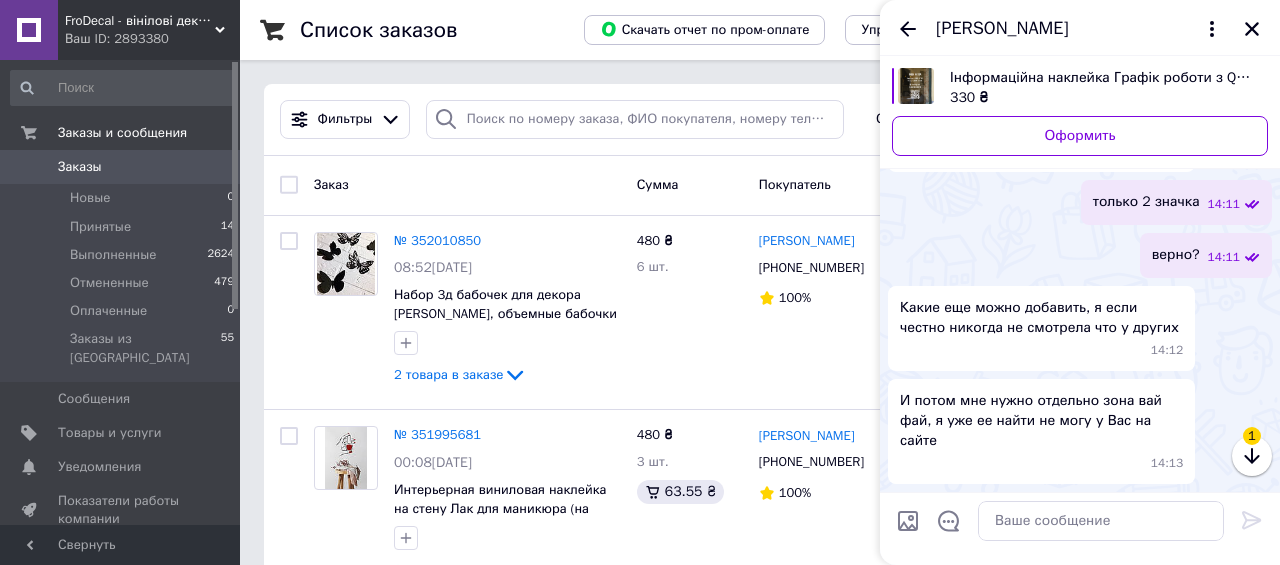 scroll, scrollTop: 1329, scrollLeft: 0, axis: vertical 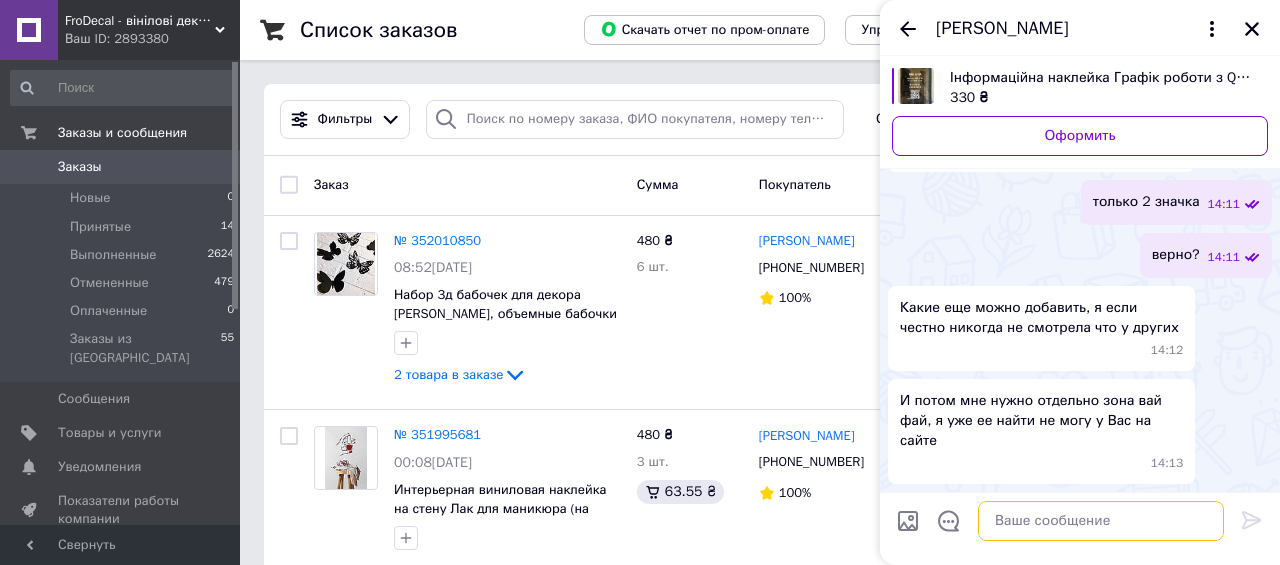 click at bounding box center (1101, 521) 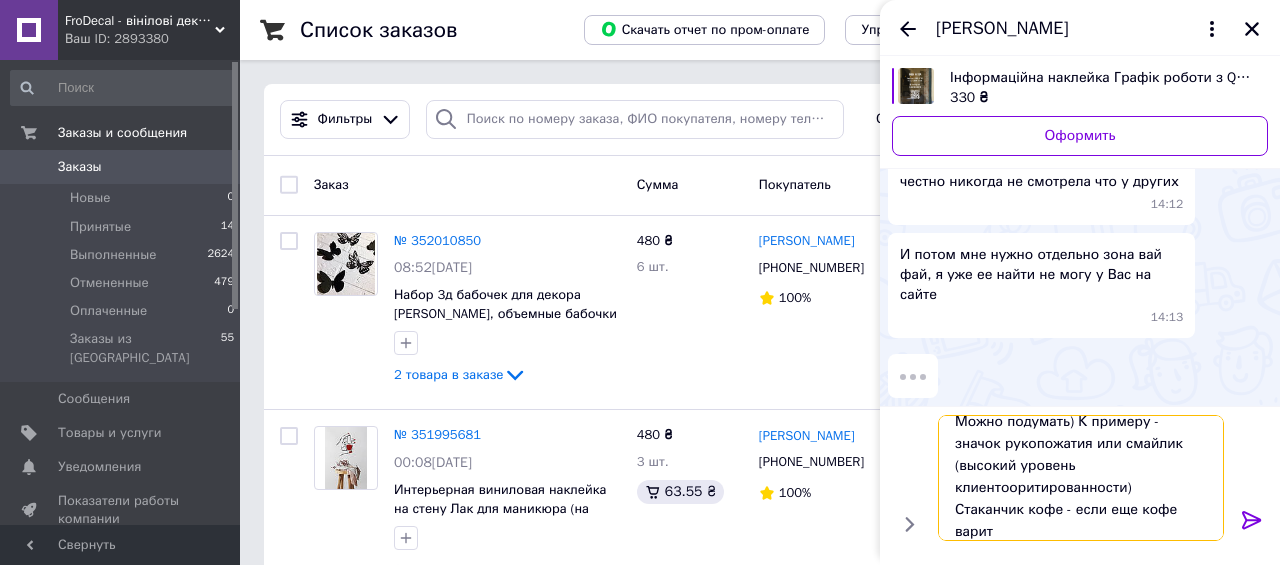 scroll, scrollTop: 2, scrollLeft: 0, axis: vertical 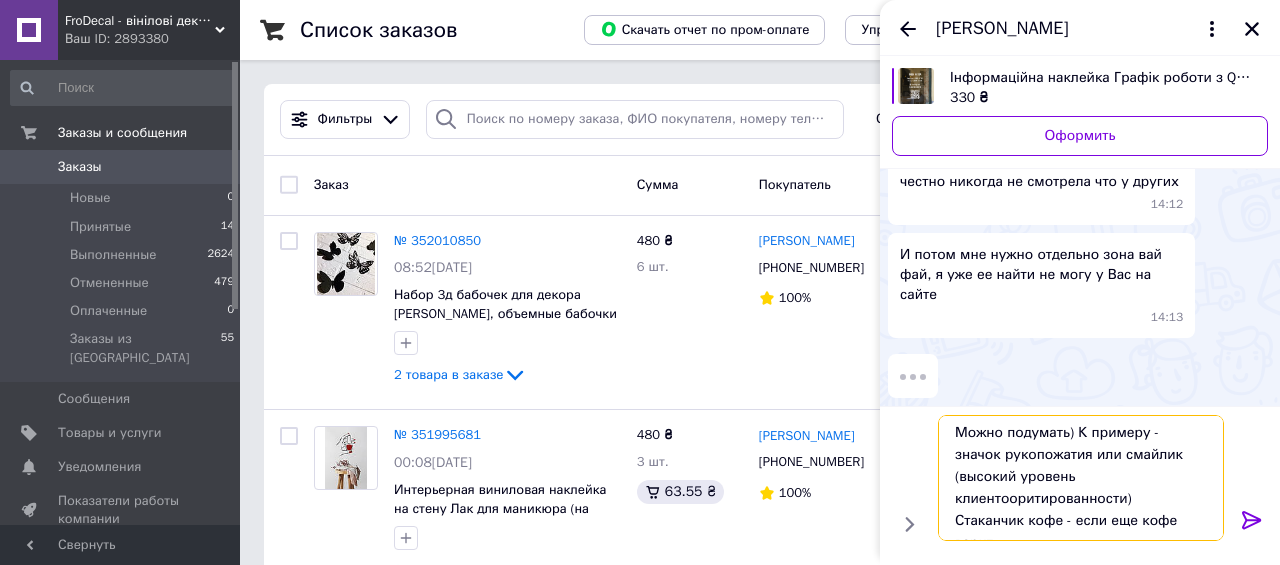 type on "Можно подумать) К примеру - значок рукопожатия или смайлик (высокий уровень клиентооритированности)
Стаканчик кофе - если еще кофе варите" 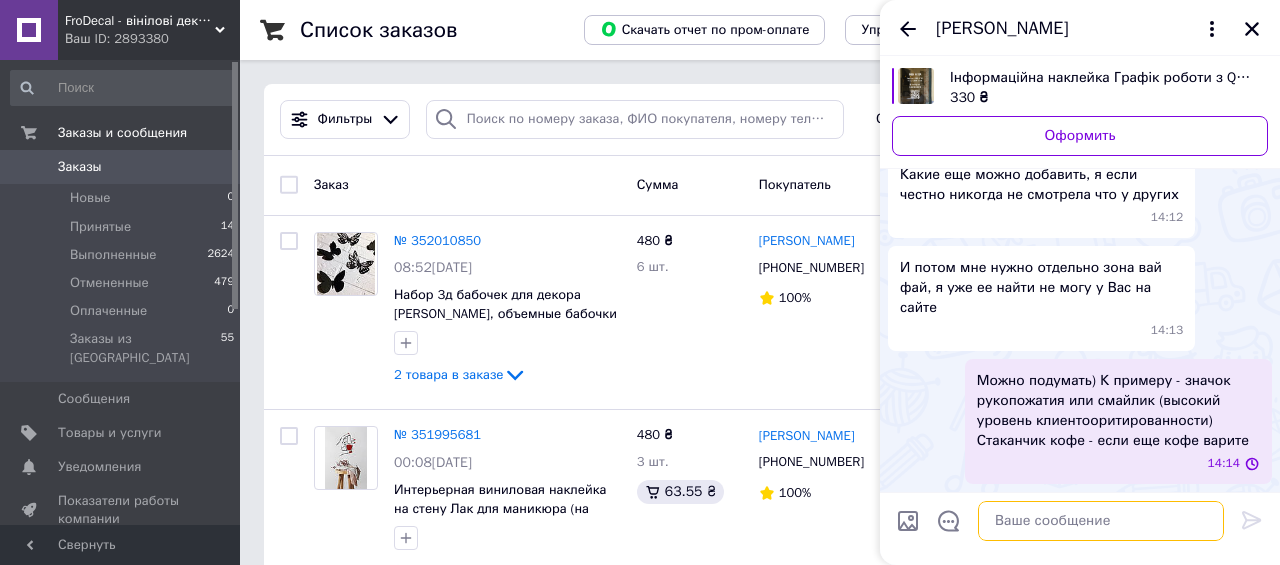scroll, scrollTop: 0, scrollLeft: 0, axis: both 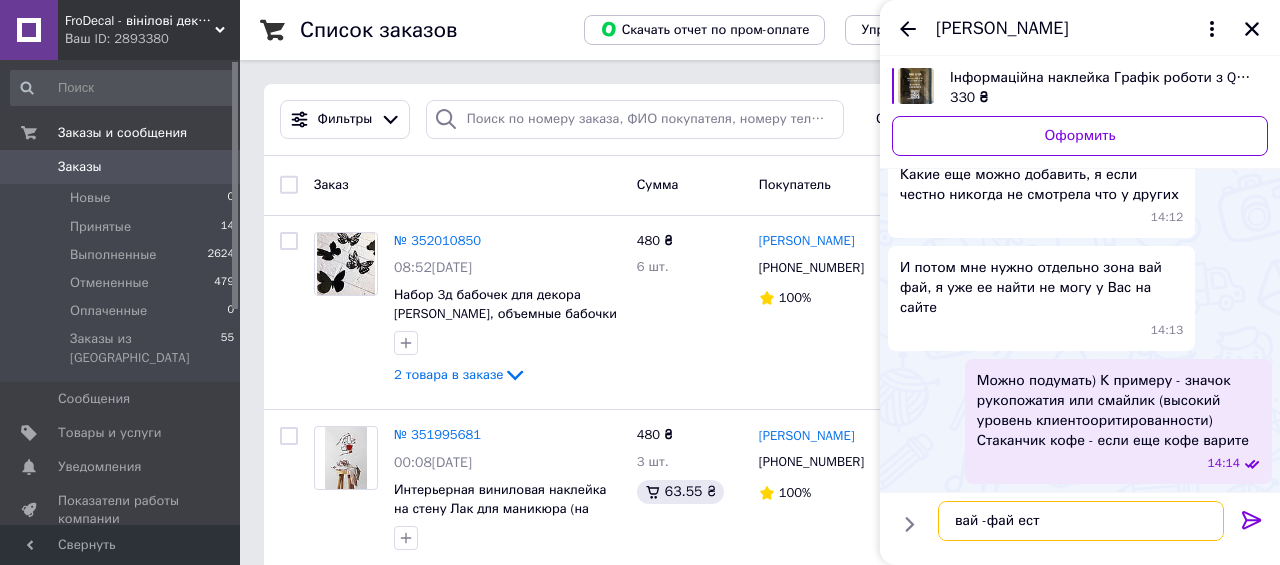 type on "вай -фай есть" 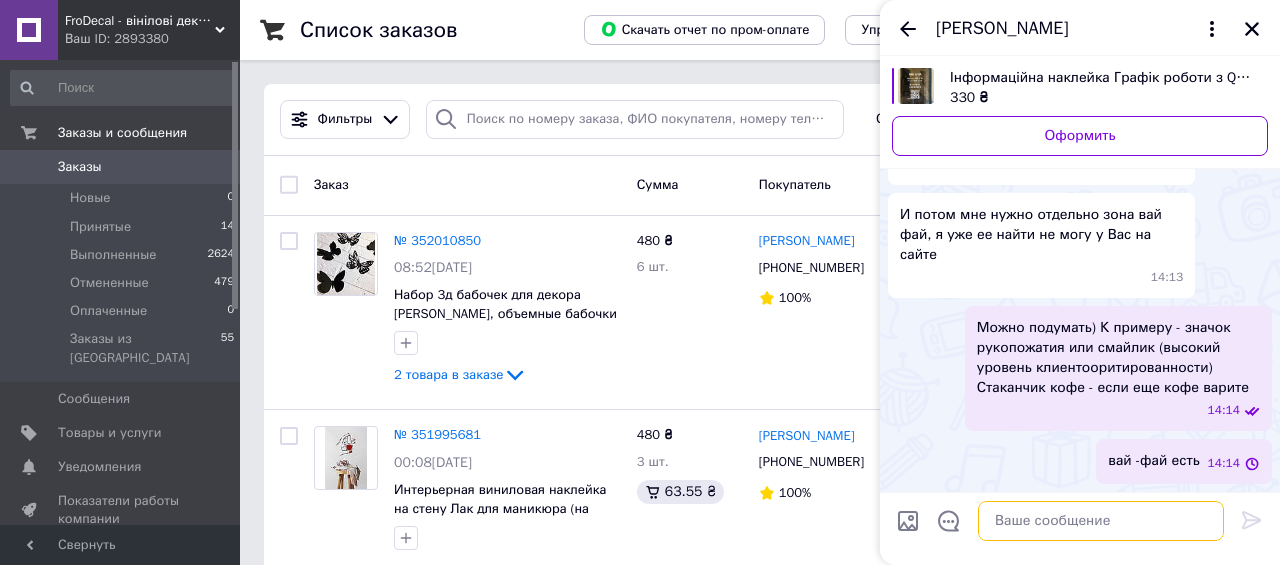 scroll, scrollTop: 1516, scrollLeft: 0, axis: vertical 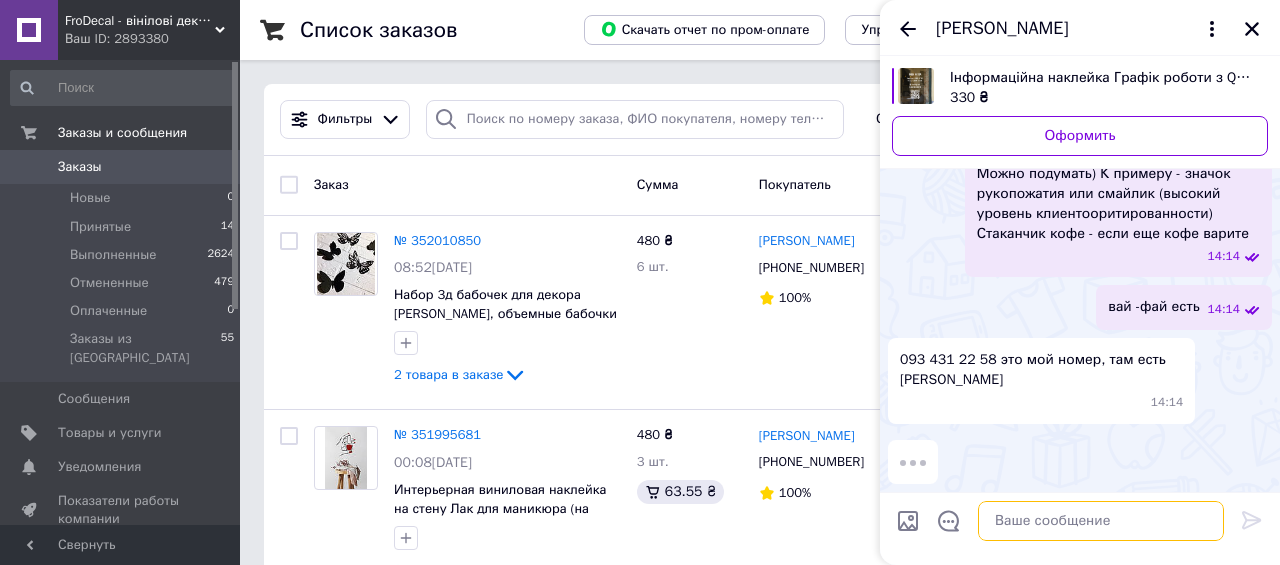 click at bounding box center [1101, 521] 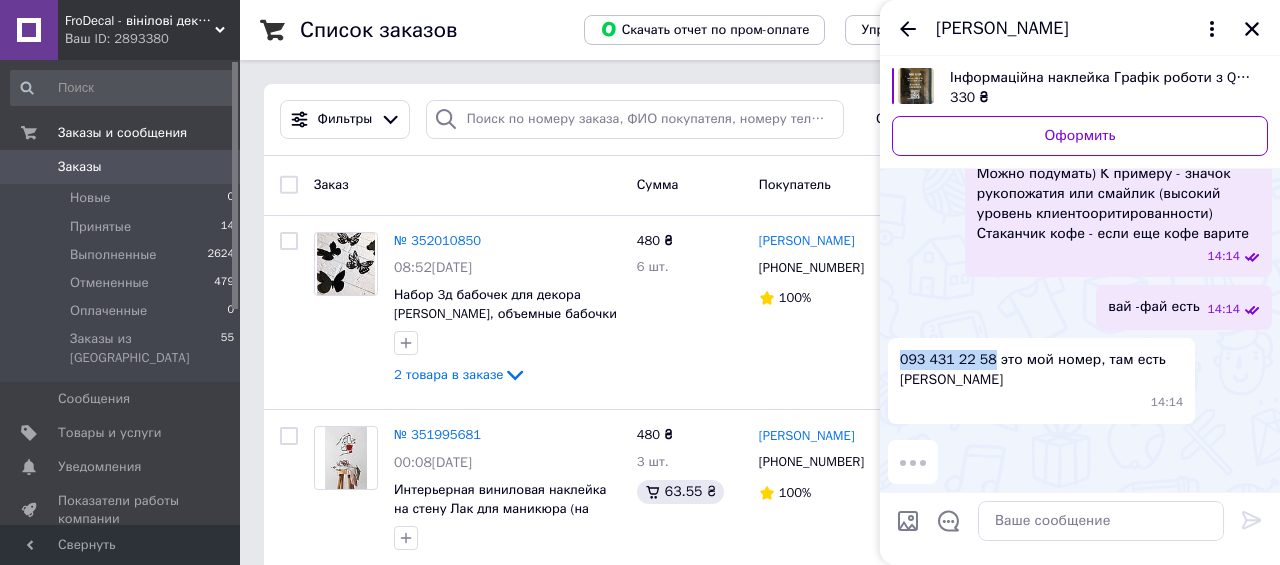 drag, startPoint x: 995, startPoint y: 422, endPoint x: 899, endPoint y: 420, distance: 96.02083 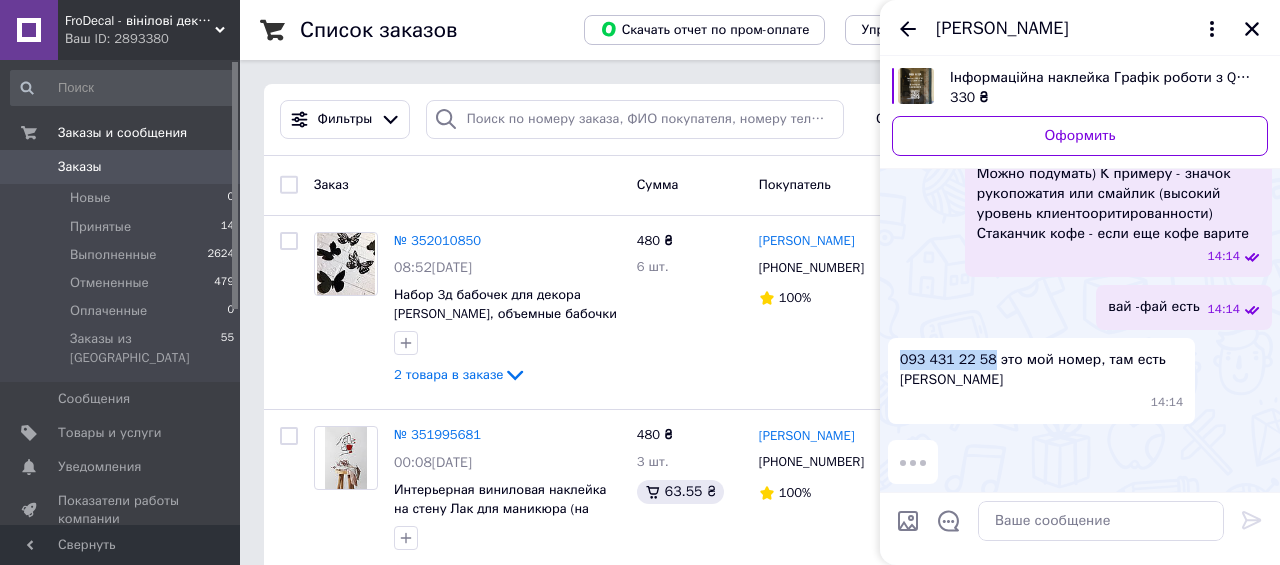 click on "093 431 22 58 это мой номер, там есть [PERSON_NAME]" at bounding box center (1041, 370) 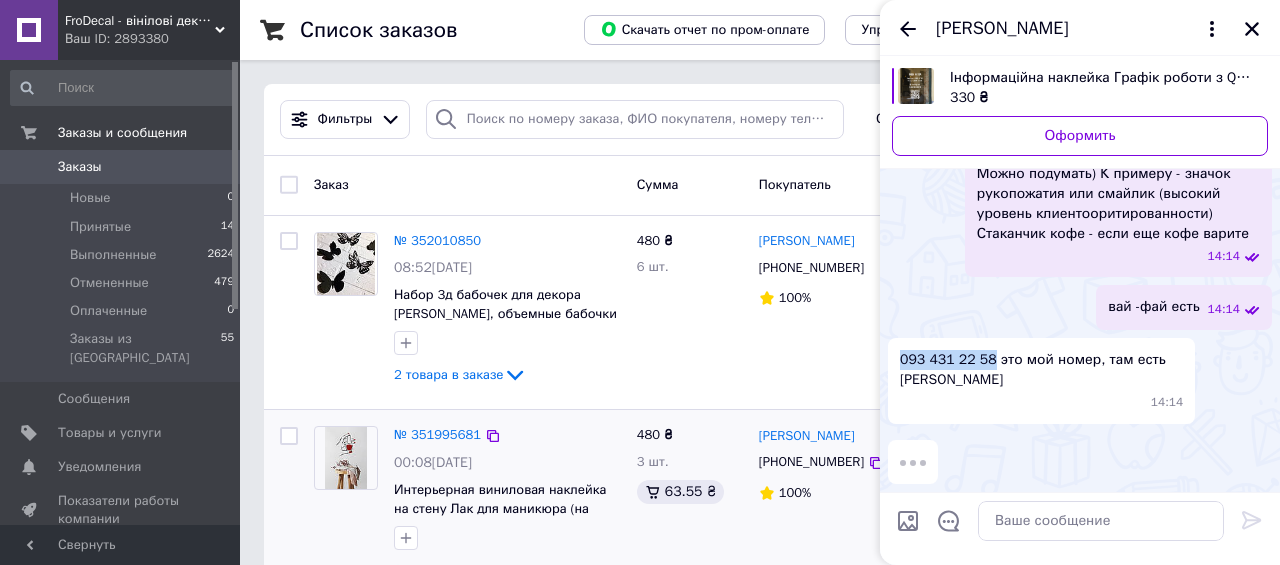 copy on "093 431 22 58" 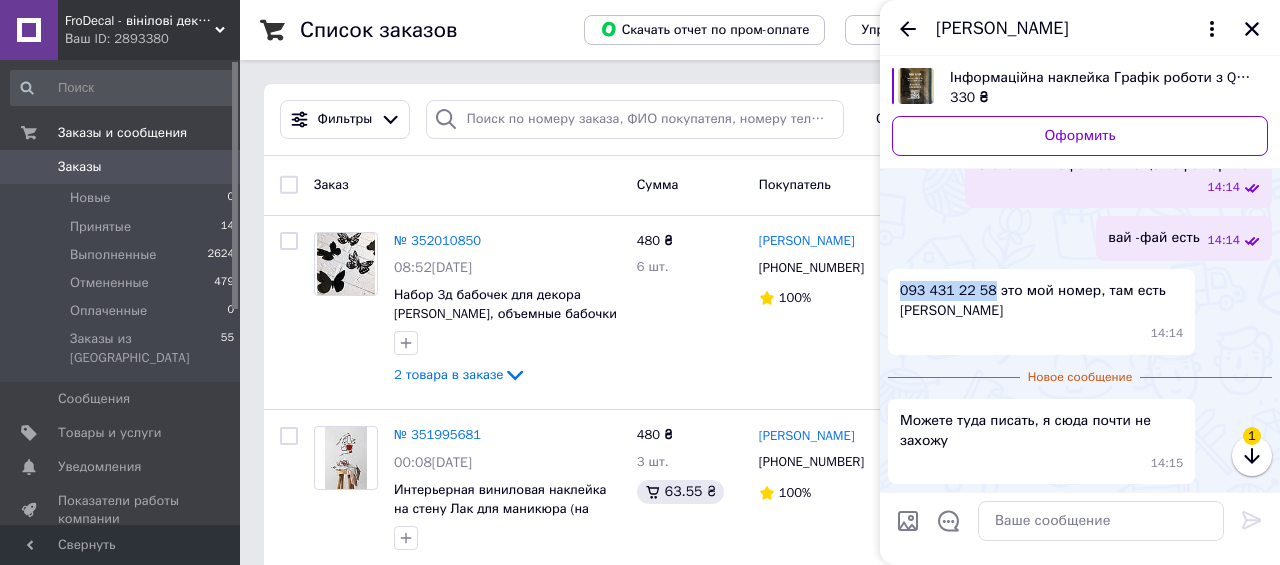 scroll, scrollTop: 1738, scrollLeft: 0, axis: vertical 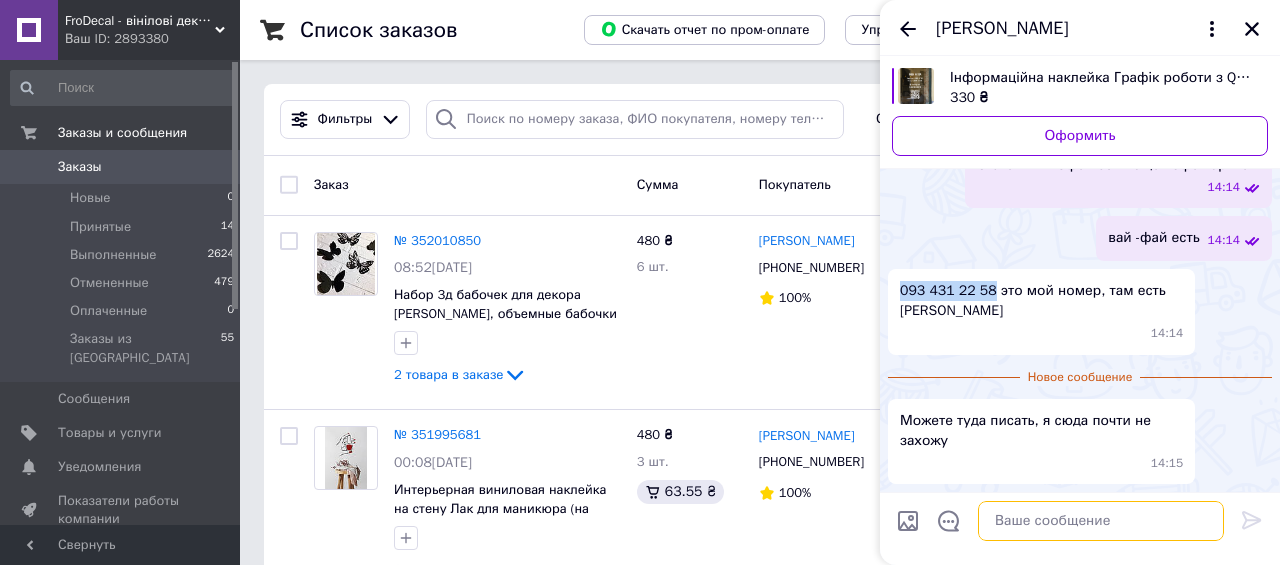 click at bounding box center [1101, 521] 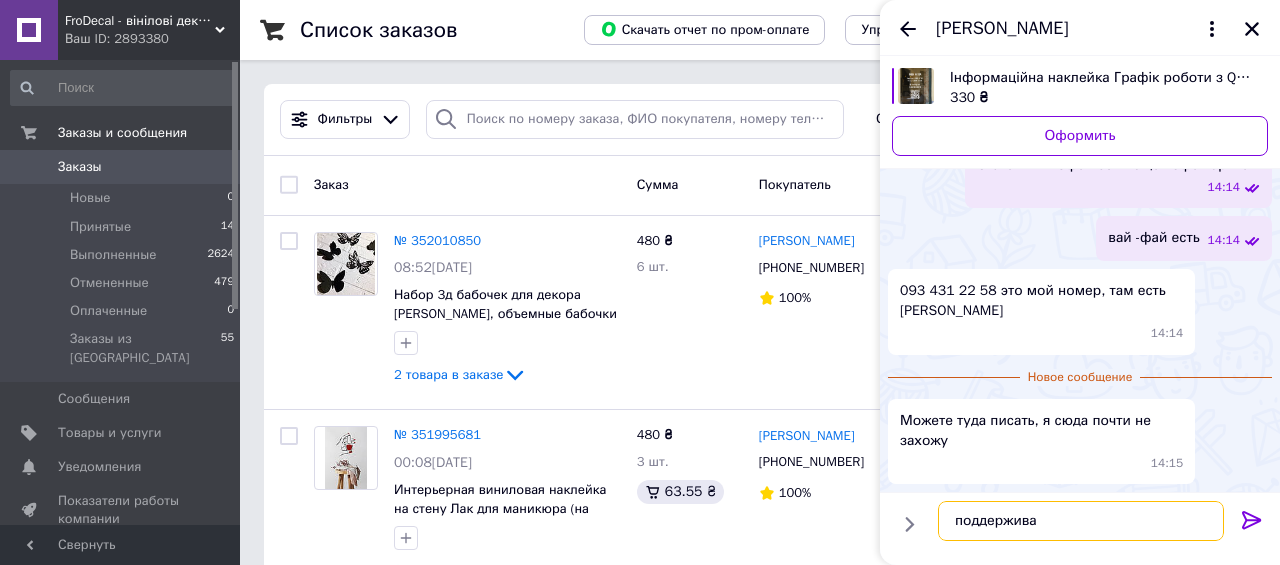 type on "поддерживаю" 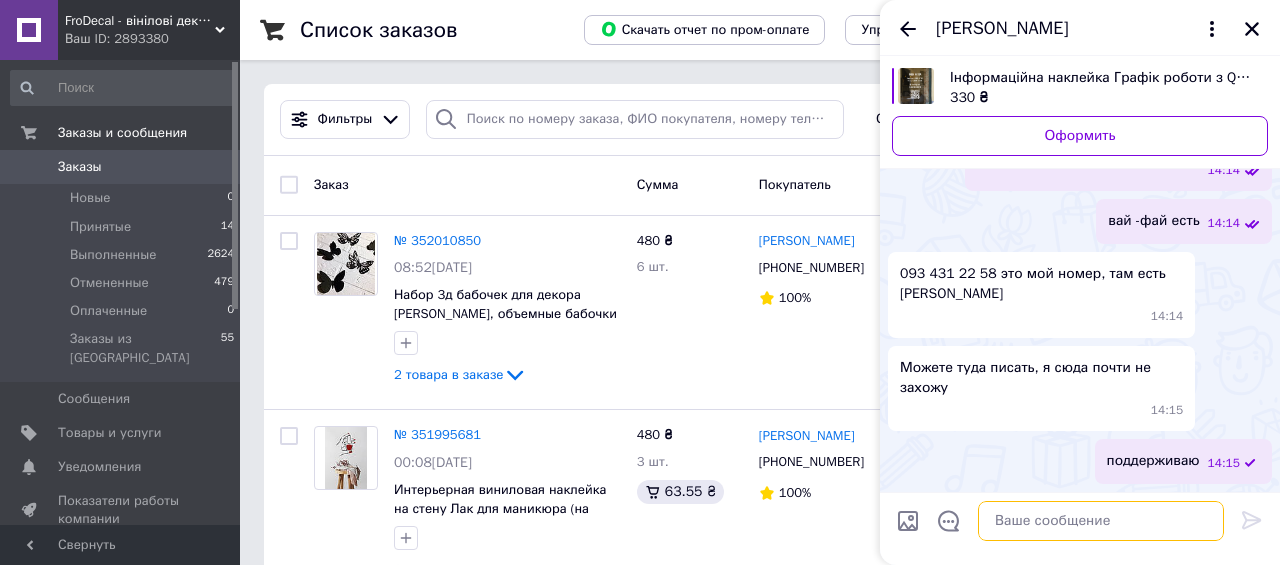 scroll, scrollTop: 1755, scrollLeft: 0, axis: vertical 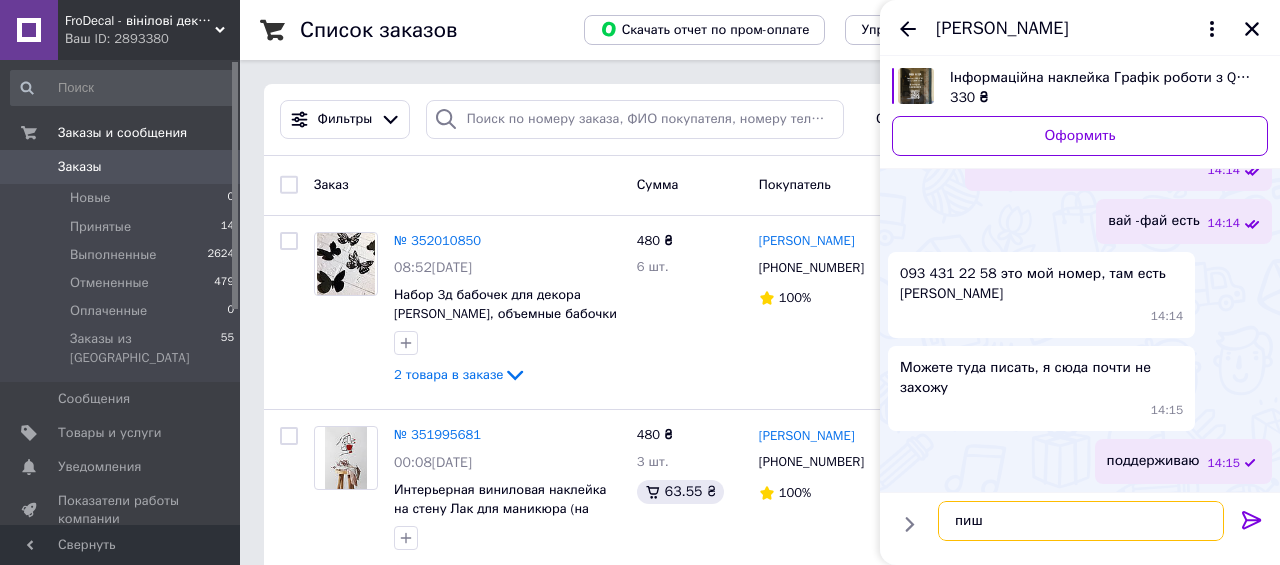 type on "пишу" 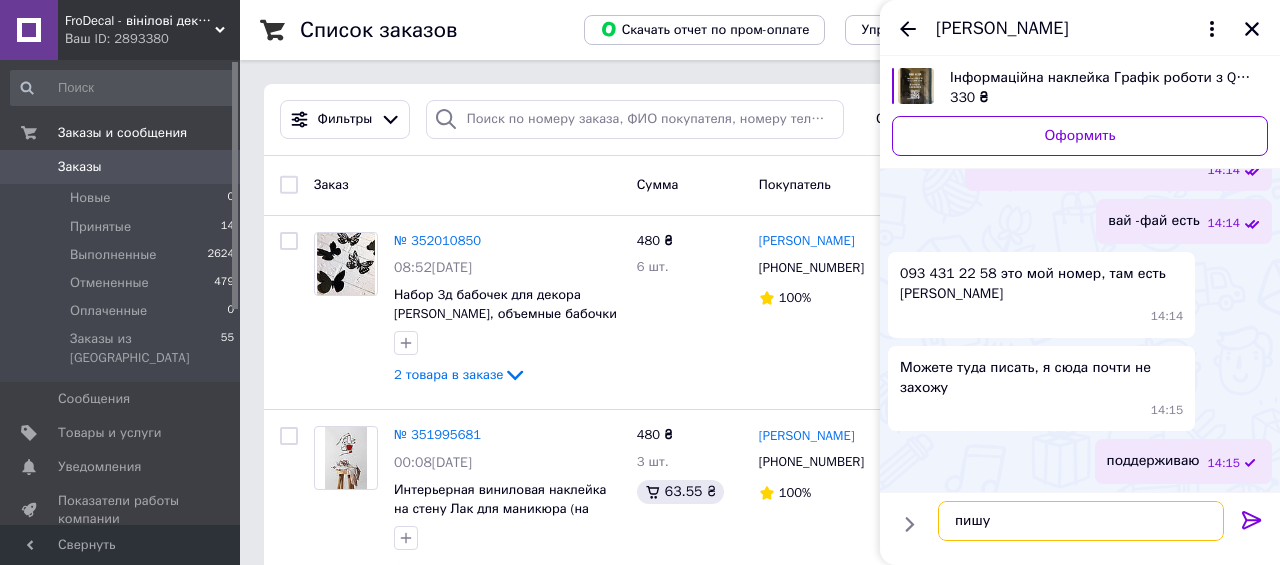 type 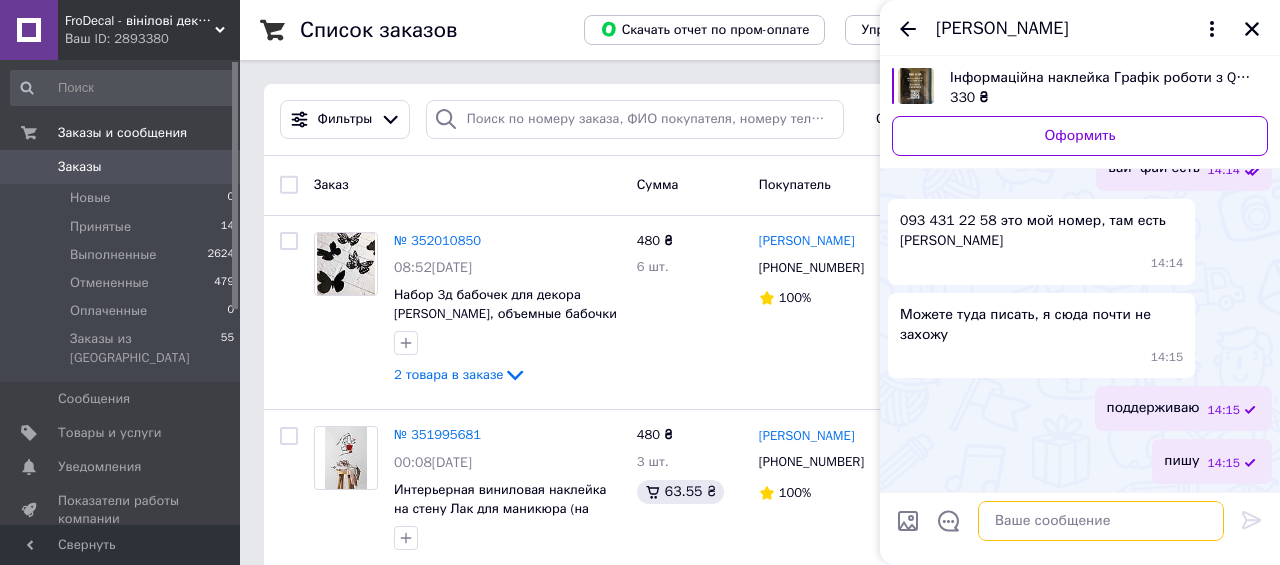 scroll, scrollTop: 1808, scrollLeft: 0, axis: vertical 